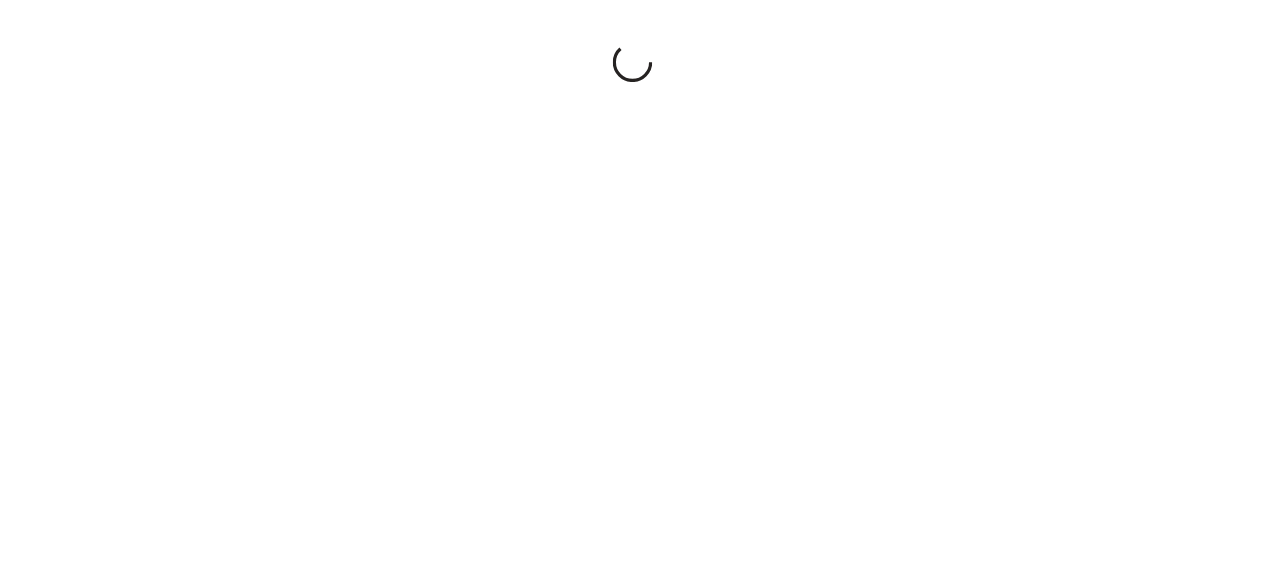 scroll, scrollTop: 0, scrollLeft: 0, axis: both 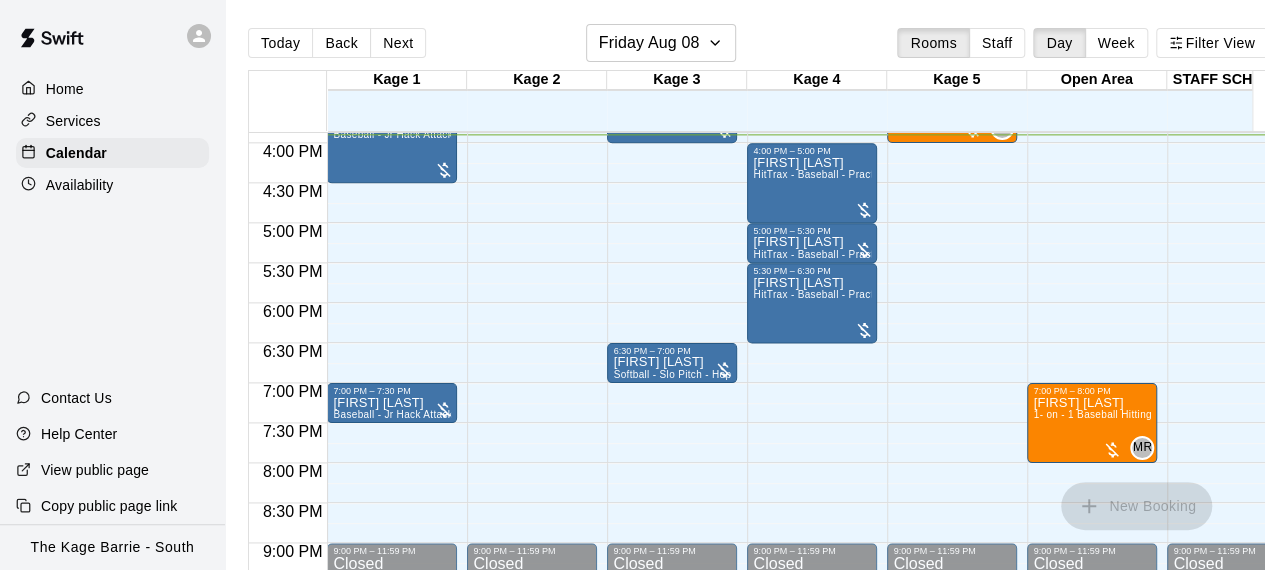 click on "12:00 AM – 12:00 PM Closed 3:00 PM – 4:00 PM [DATE] -- [FIRST] [LAST] 1 - on - 1 Baseball Pitching Clinic ZB 0 9:00 PM – 11:59 PM Closed" at bounding box center [952, -177] 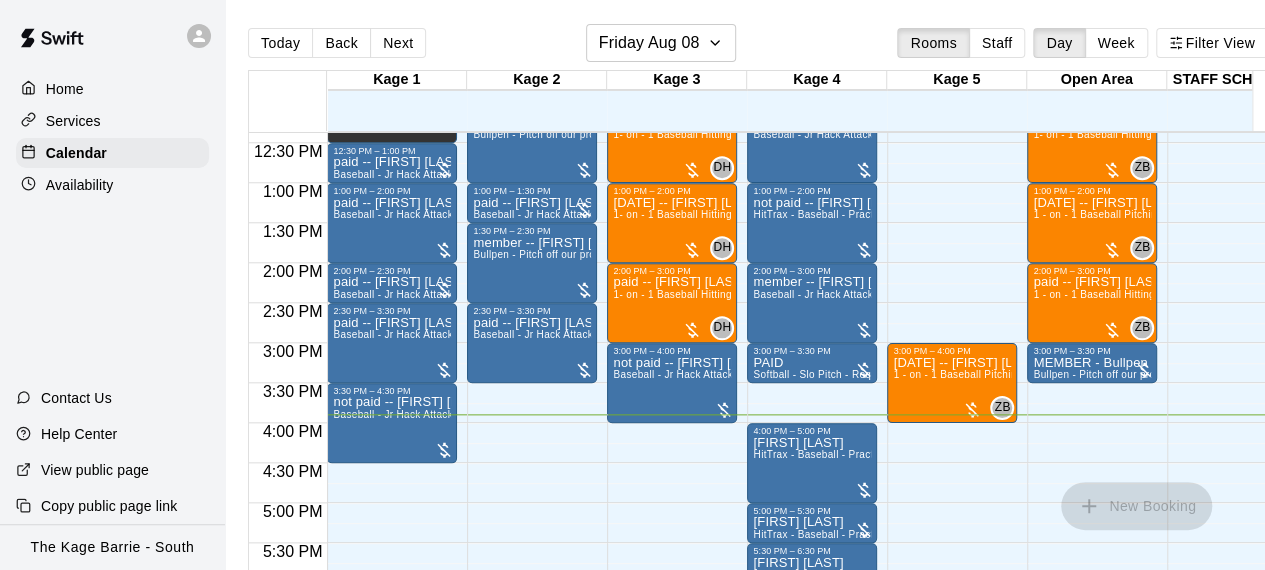 scroll, scrollTop: 990, scrollLeft: 40, axis: both 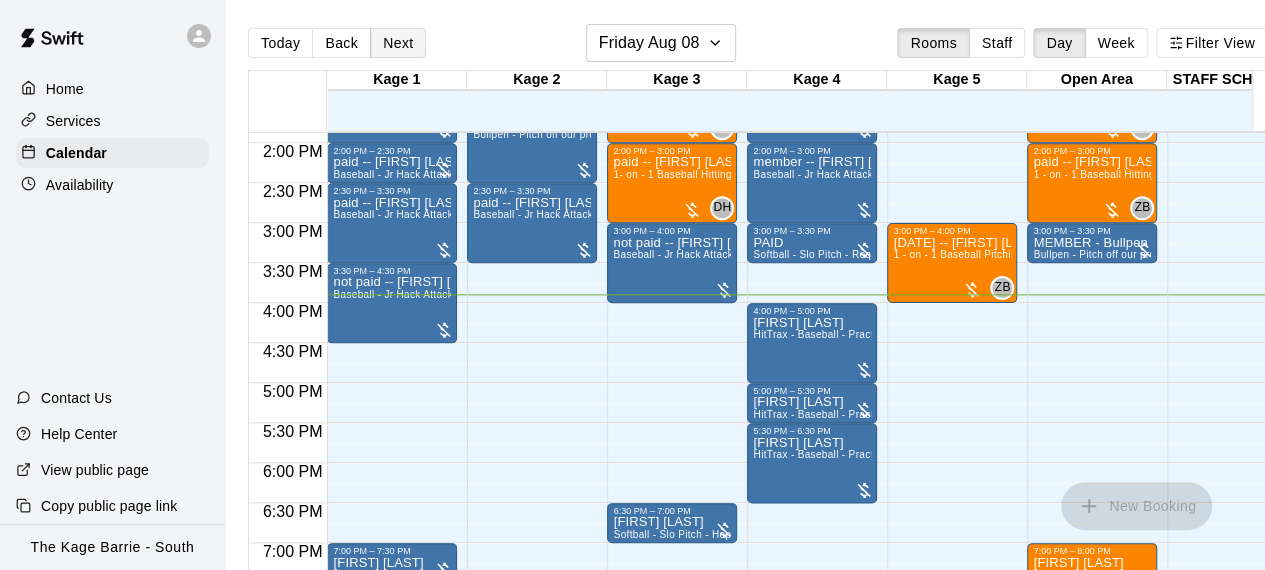 click on "Next" at bounding box center (398, 43) 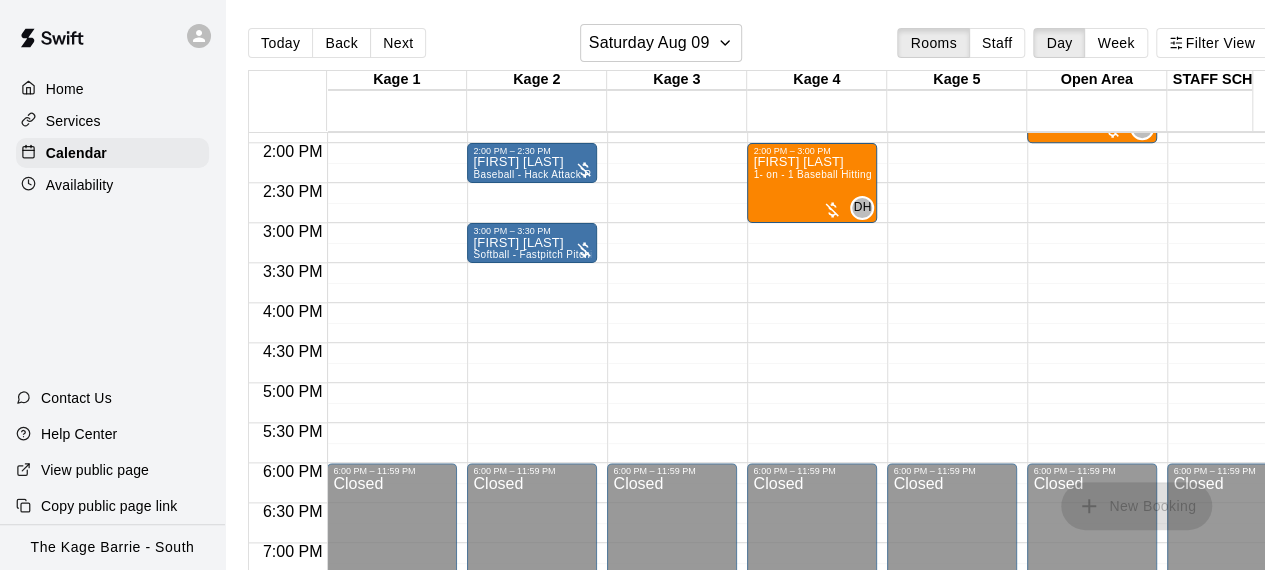 click on "12:00 AM – 10:00 AM Closed 6:00 PM – 11:59 PM Closed" at bounding box center [672, -17] 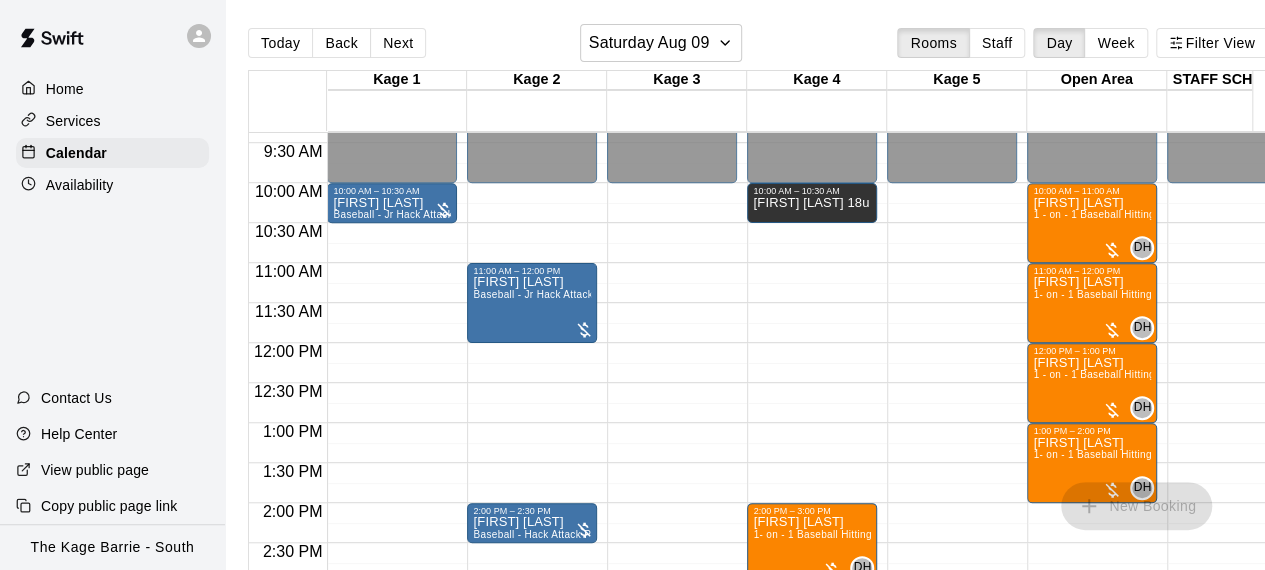 scroll, scrollTop: 790, scrollLeft: 0, axis: vertical 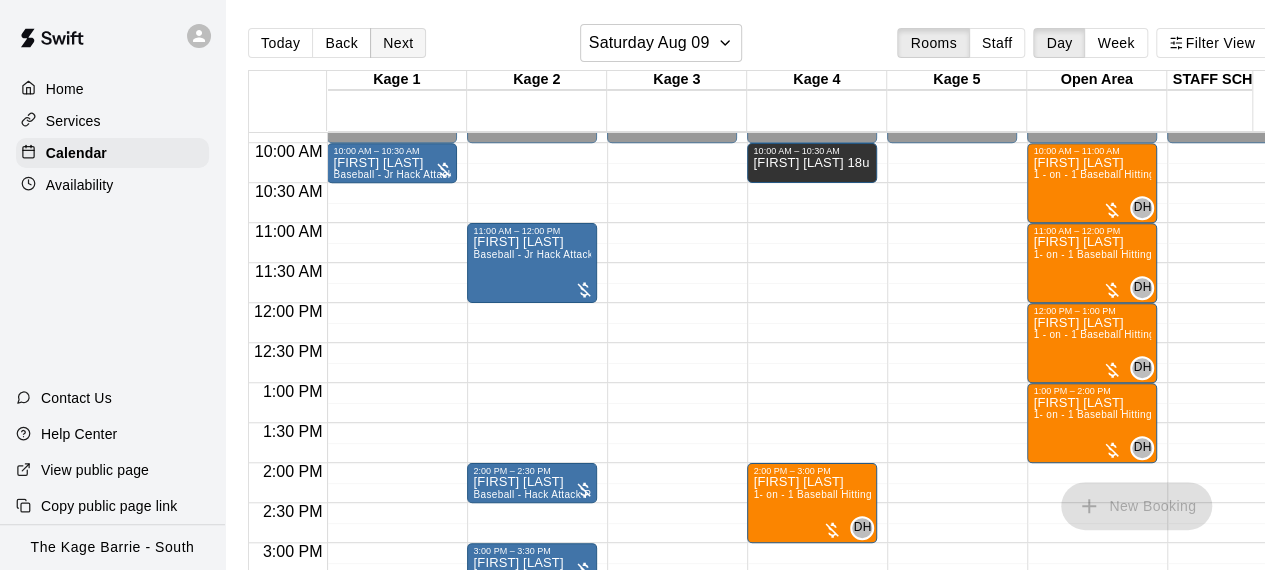 click on "Next" at bounding box center [398, 43] 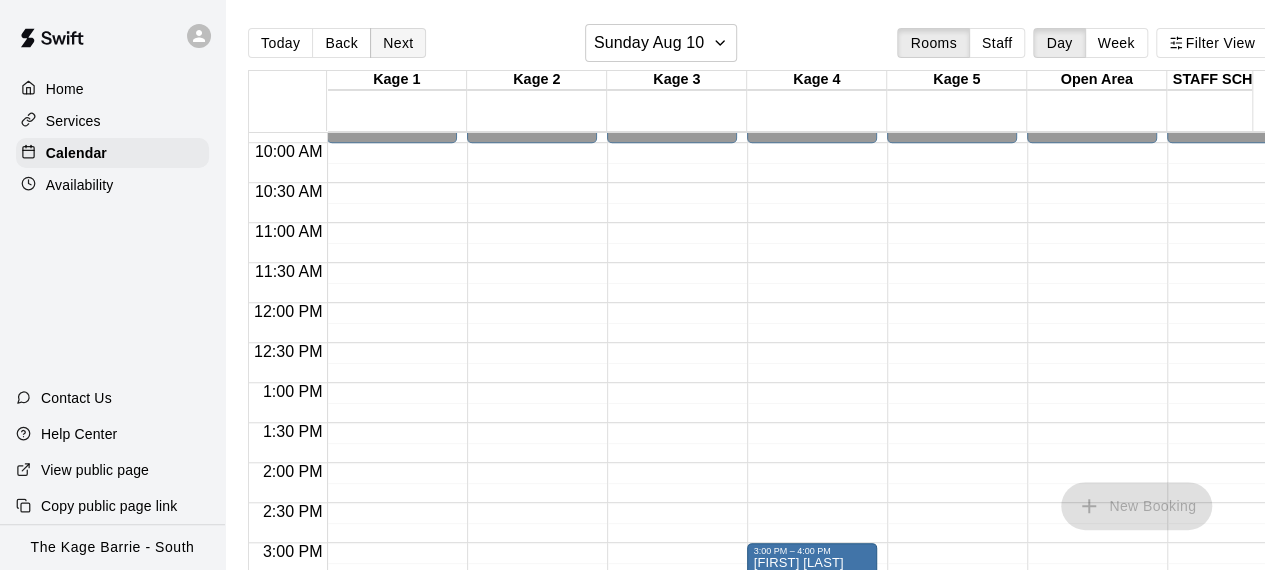 click on "Next" at bounding box center (398, 43) 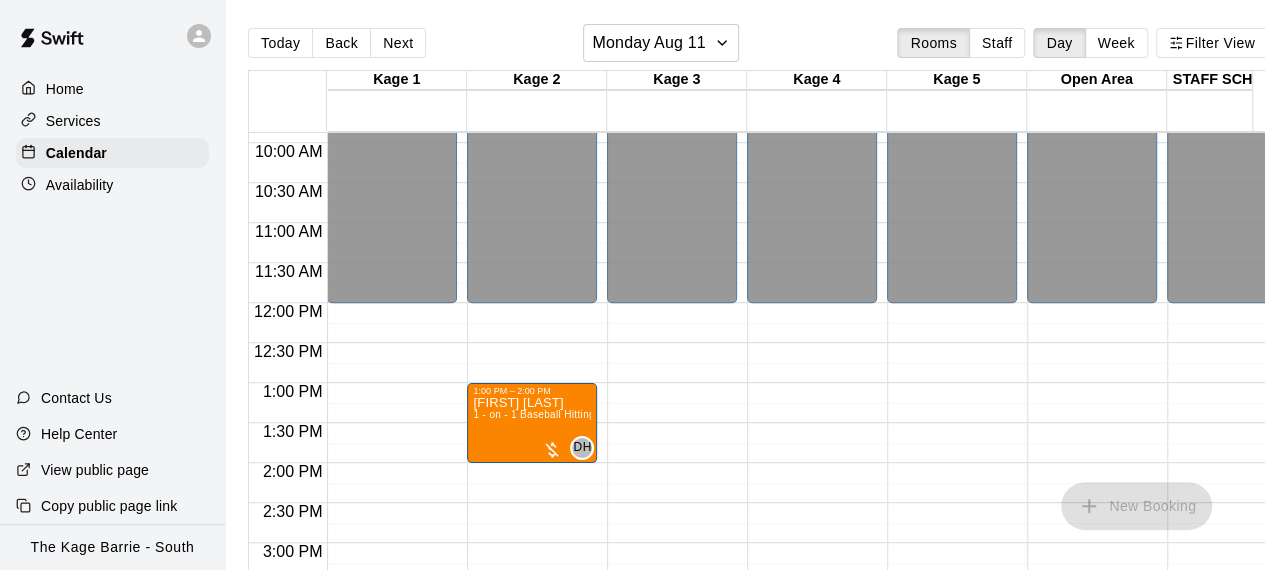 click on "12:00 AM – 12:00 PM Closed 9:00 PM – 11:59 PM Closed" at bounding box center (672, 303) 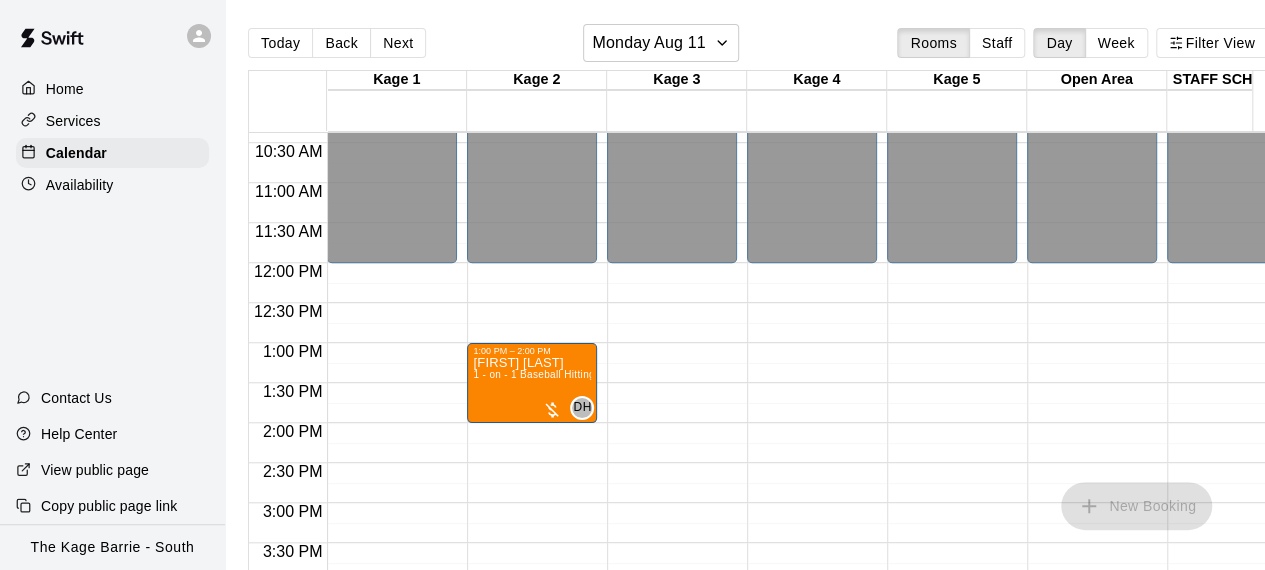 scroll, scrollTop: 1030, scrollLeft: 0, axis: vertical 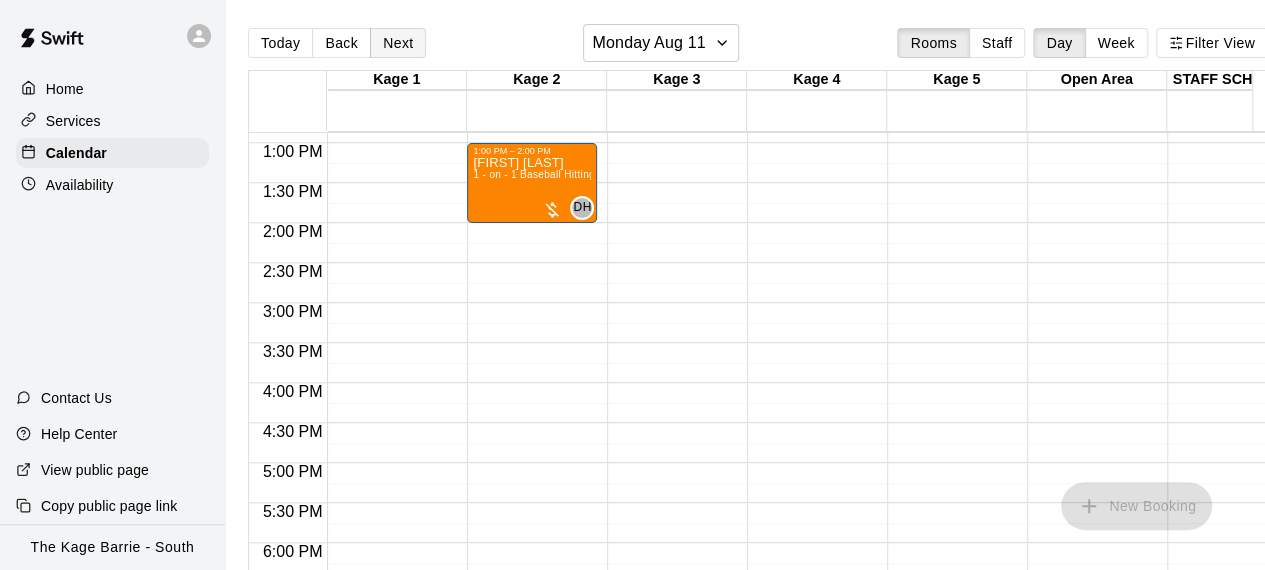 click on "Next" at bounding box center (398, 43) 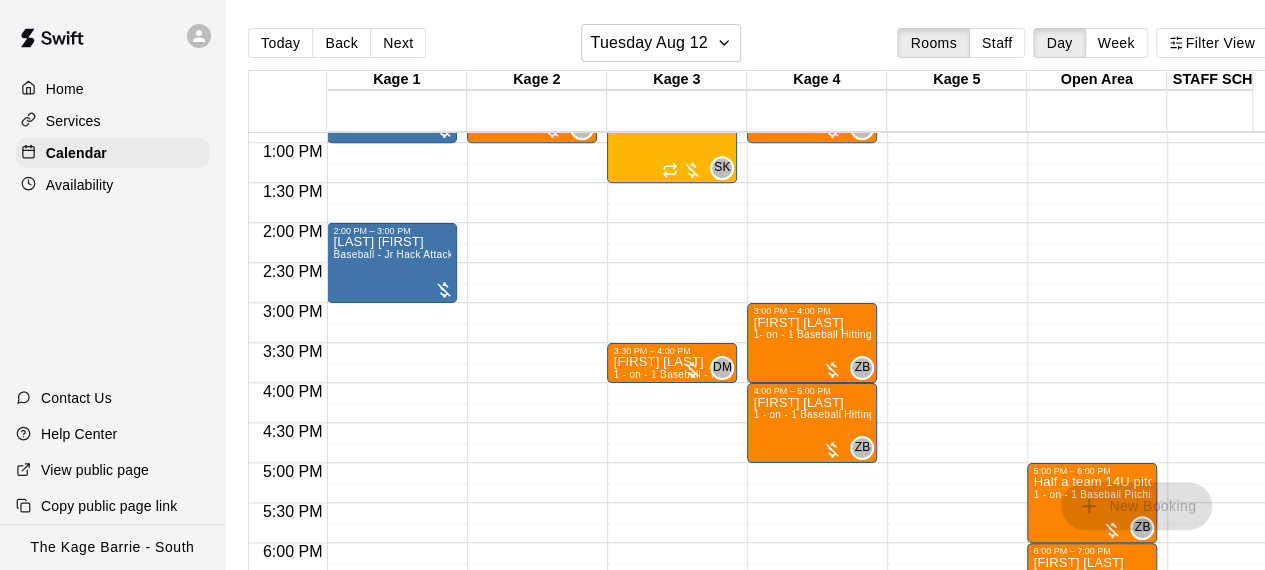 click on "12:00 AM – 12:00 PM Closed 12:00 PM – 1:30 PM HFT- 7U - 9U 4/4 spots SK 0 3:30 PM – 4:00 PM [FIRST] [LAST] 1 - on - 1 Baseball - Pitching Clinic DM 0 9:00 PM – 11:59 PM Closed" at bounding box center (672, 63) 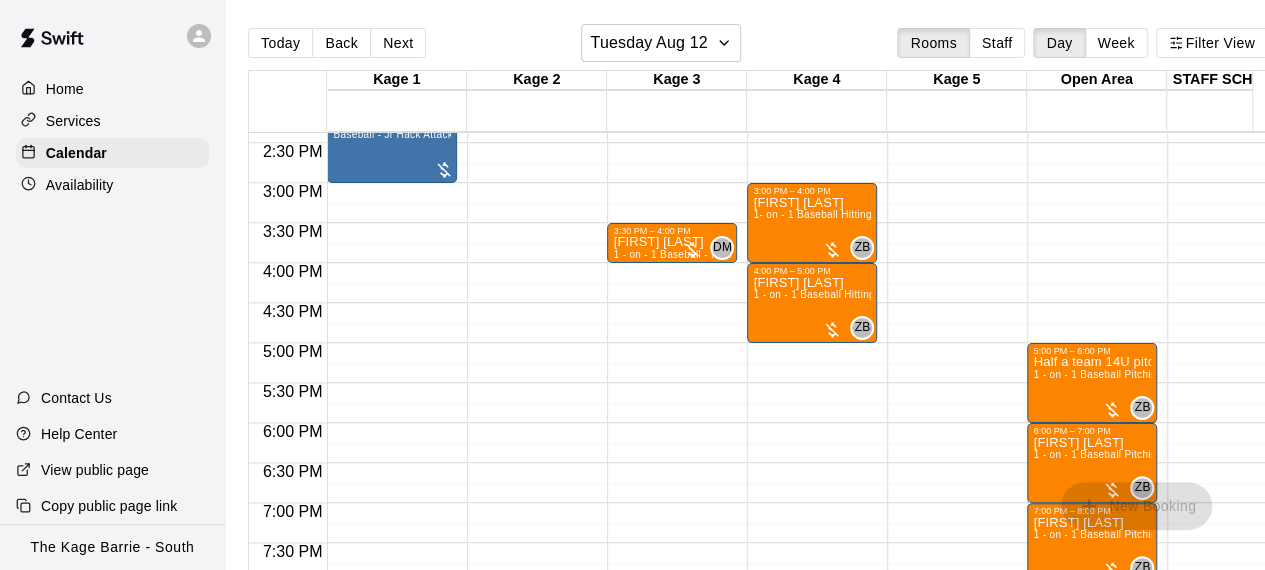 scroll, scrollTop: 1030, scrollLeft: 0, axis: vertical 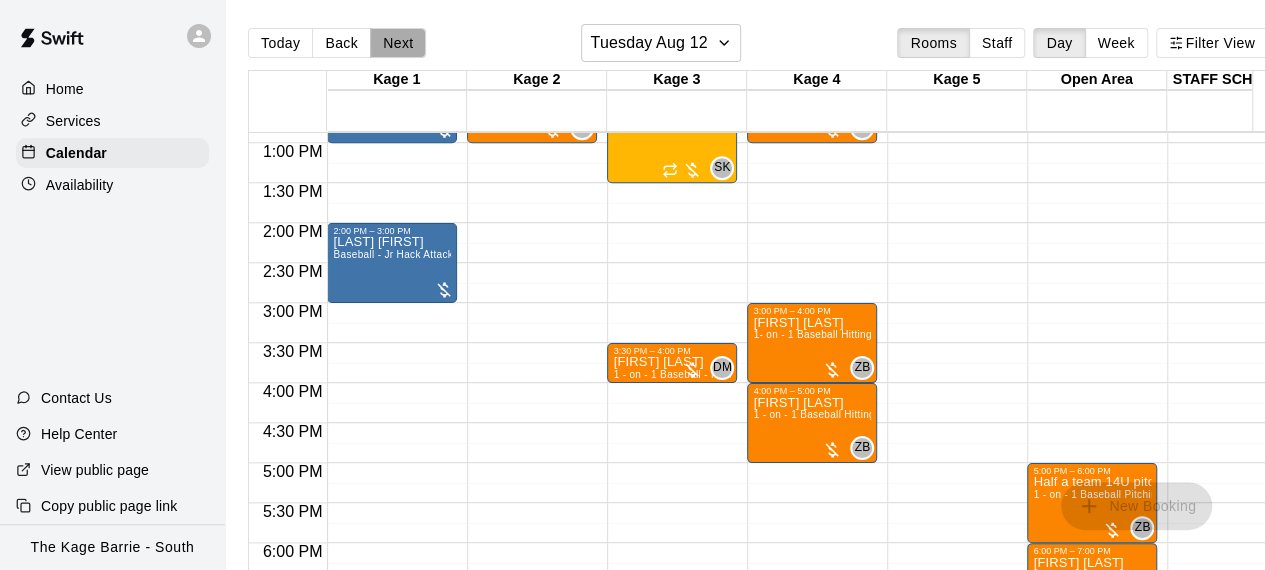 click on "Next" at bounding box center (398, 43) 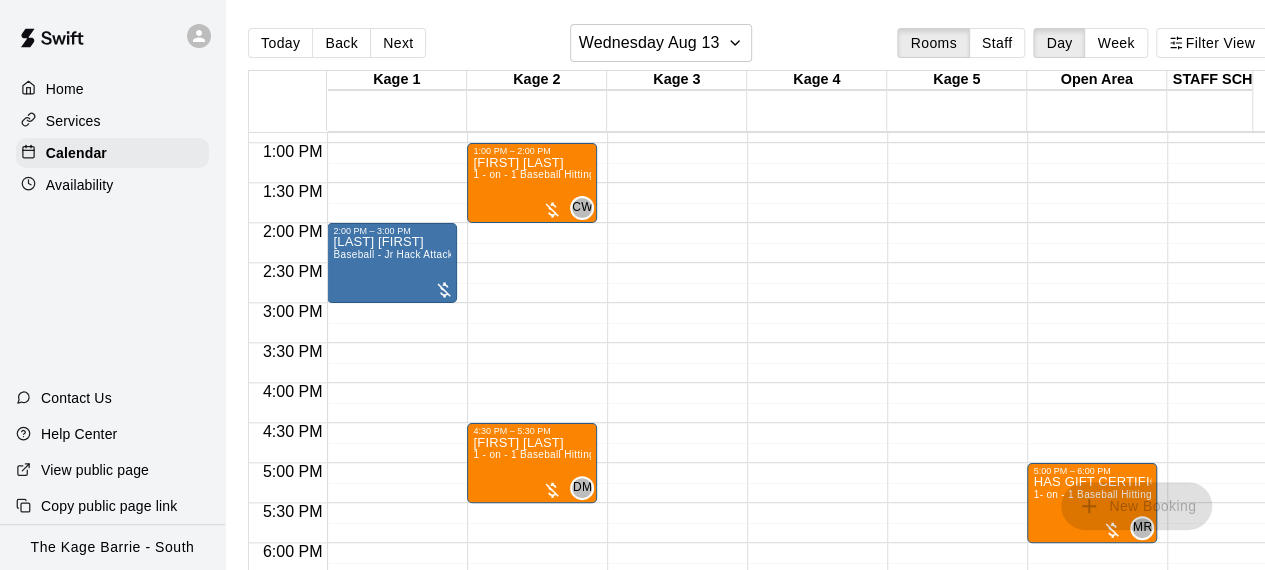 click on "12:00 AM – 12:00 PM Closed 9:00 PM – 11:59 PM Closed" at bounding box center (672, 63) 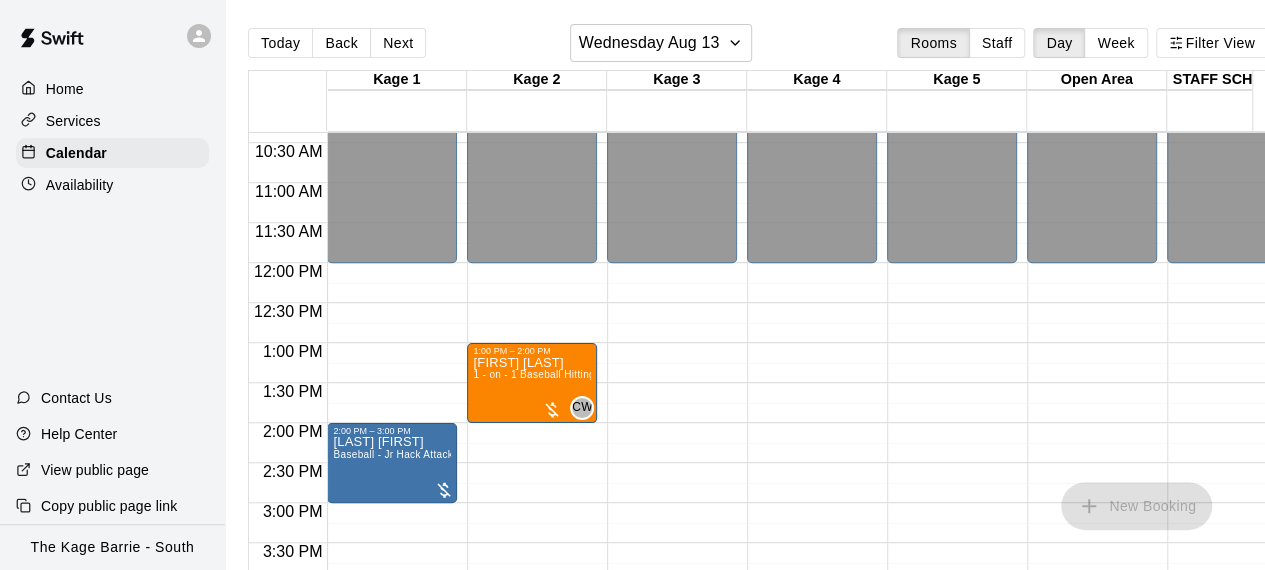 scroll, scrollTop: 870, scrollLeft: 0, axis: vertical 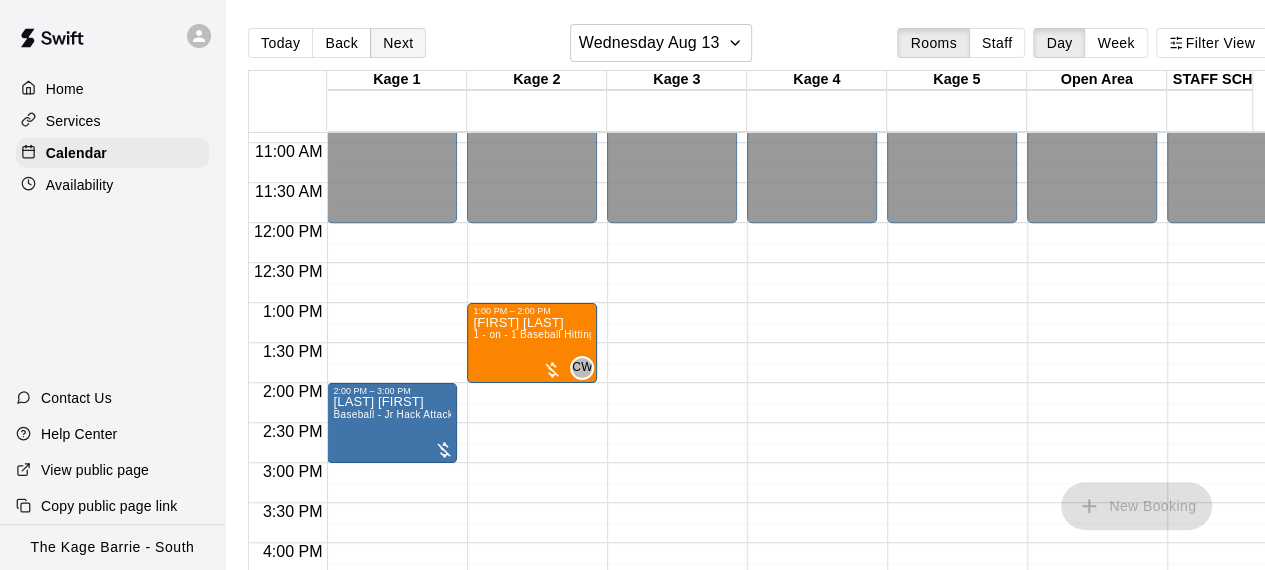 click on "Next" at bounding box center (398, 43) 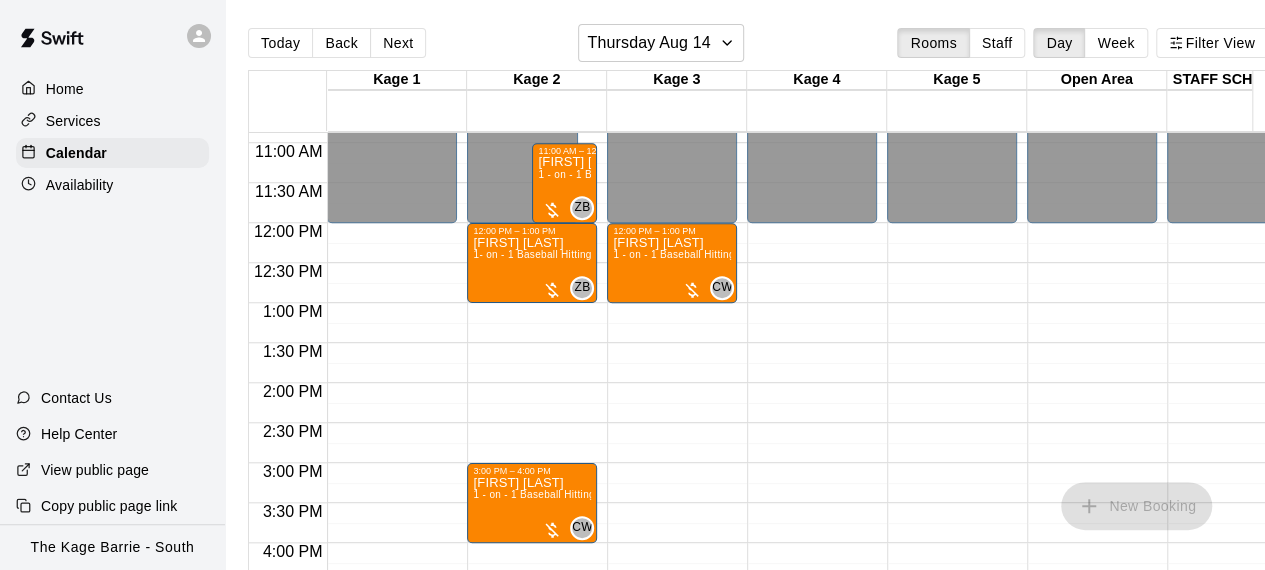 click on "12:00 AM – 12:00 PM Closed 12:00 PM – 1:00 PM [FIRST] [LAST] 1- on - 1 Baseball Hitting Clinic ZB 0 11:00 AM – 12:00 PM [FIRST] [LAST] 1 - on - 1 Baseball Hitting and Pitching Clinic ZB 0 3:00 PM – 4:00 PM [FIRST] [LAST] 1 - on - 1 Baseball Hitting and Pitching Clinic CW 0 9:00 PM – 11:59 PM Closed" at bounding box center [532, 223] 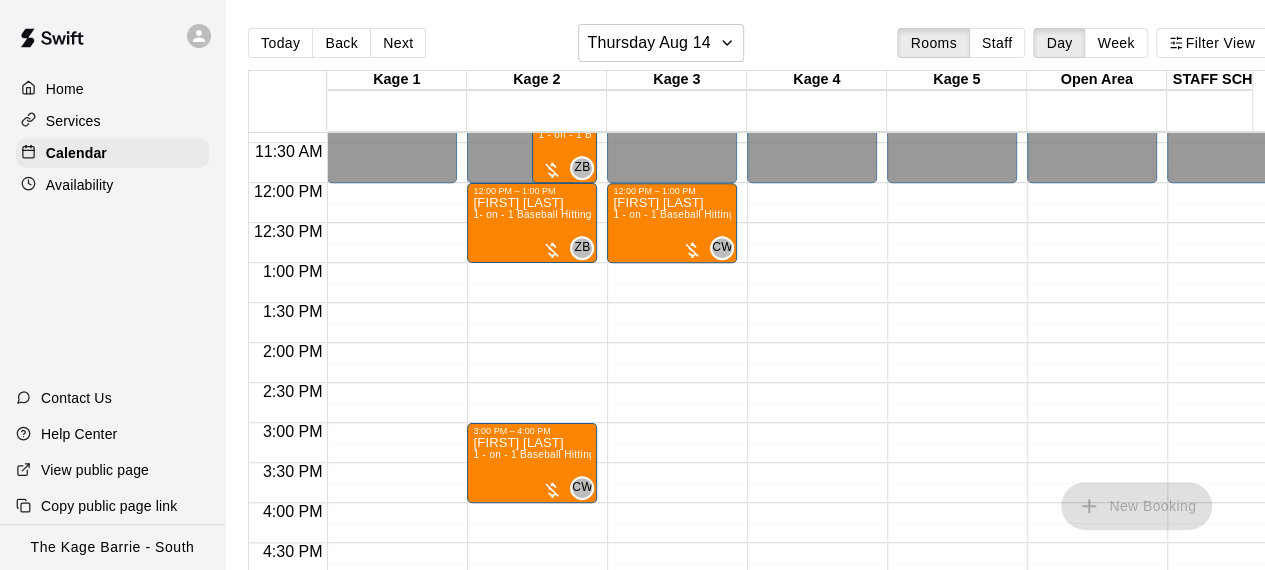 scroll, scrollTop: 950, scrollLeft: 0, axis: vertical 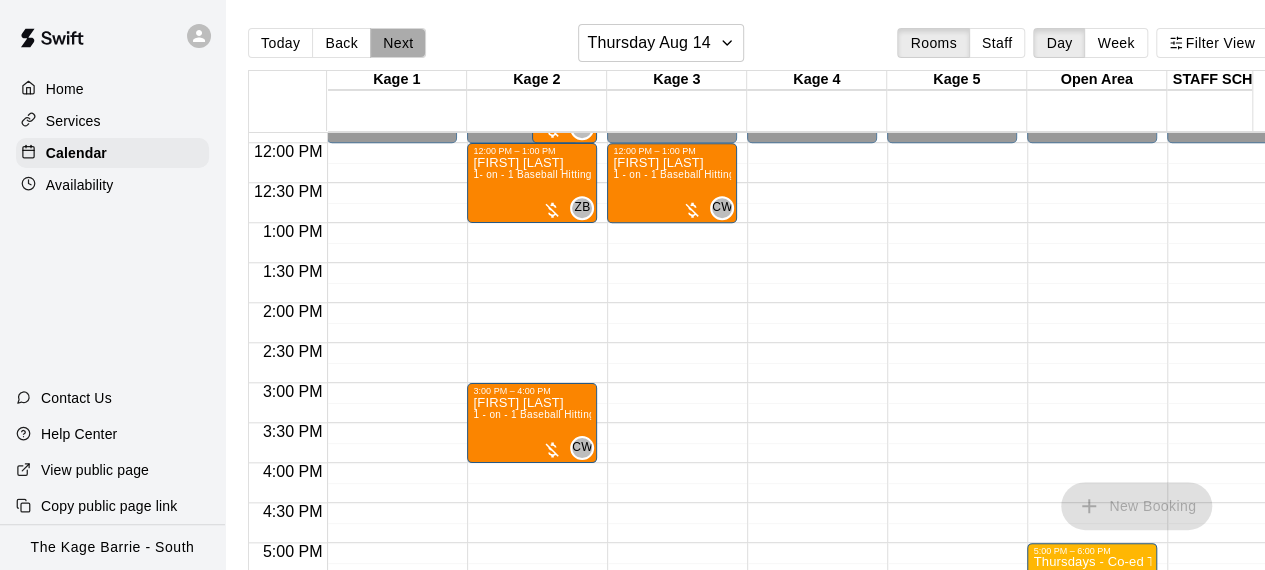 click on "Next" at bounding box center [398, 43] 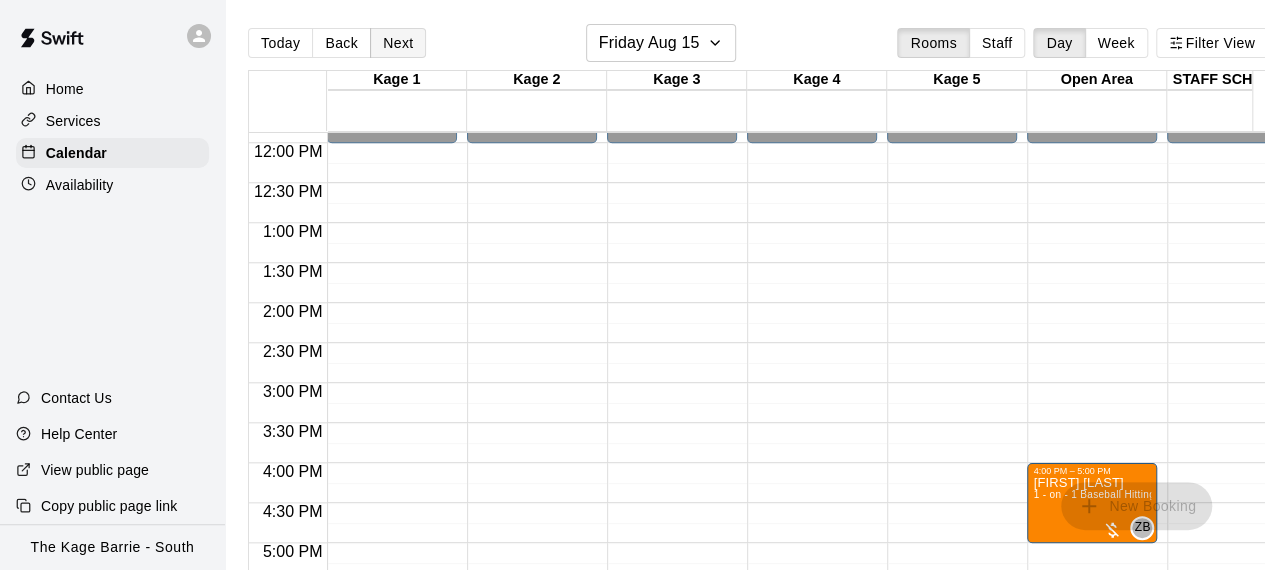 click on "Next" at bounding box center [398, 43] 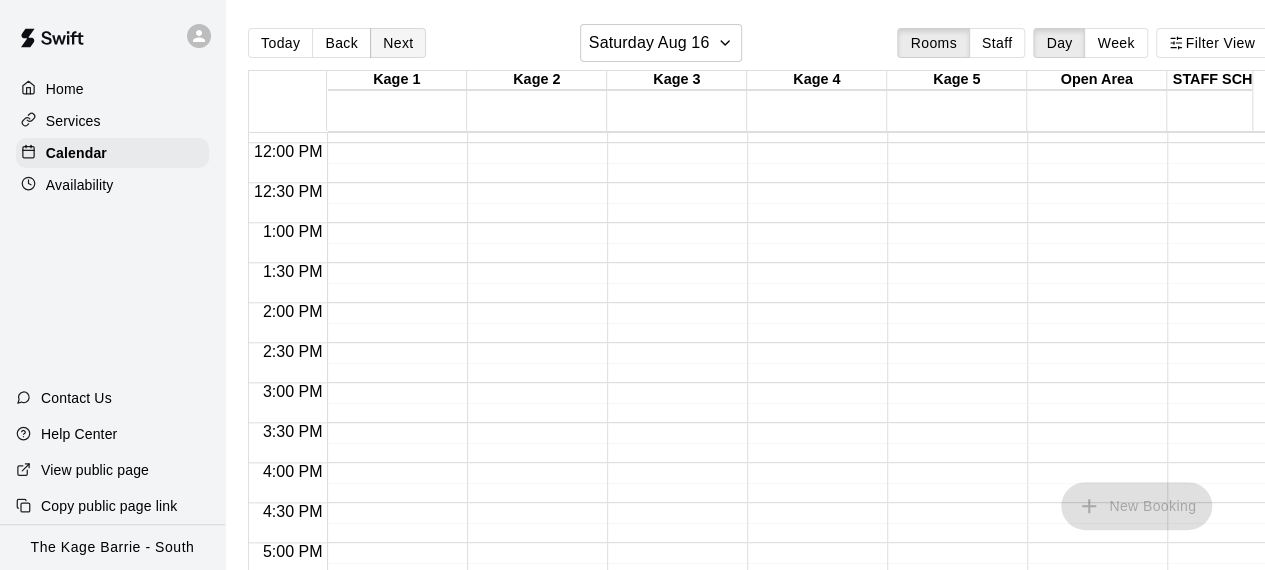 click on "Next" at bounding box center (398, 43) 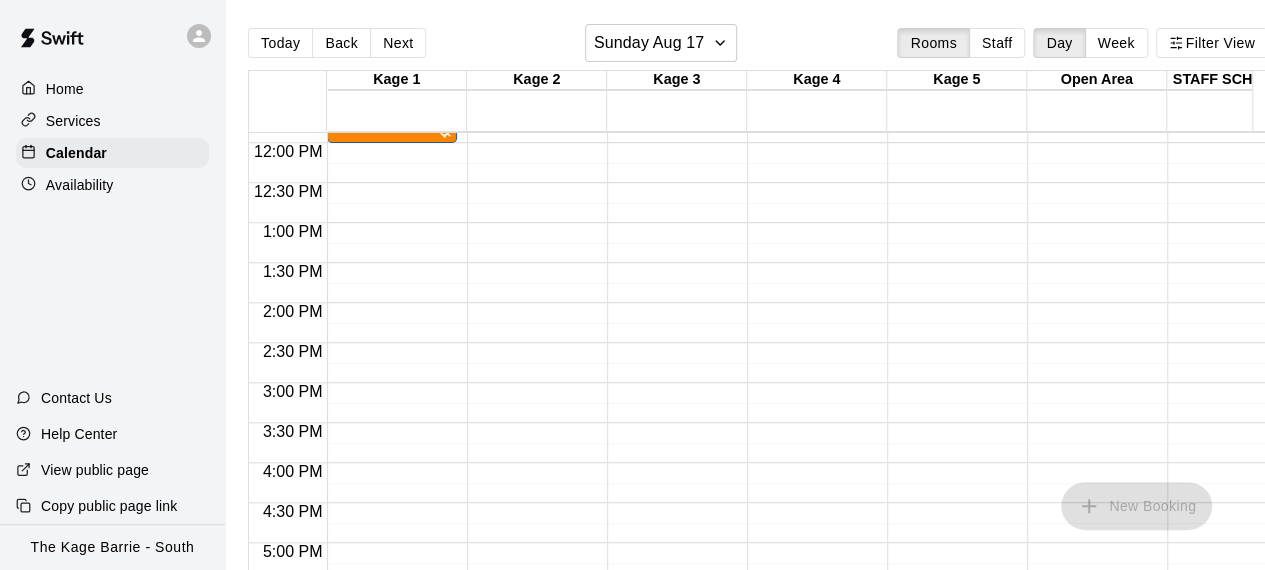 click on "12:00 AM – 10:00 AM Closed 6:00 PM – 11:59 PM Closed" at bounding box center [532, 143] 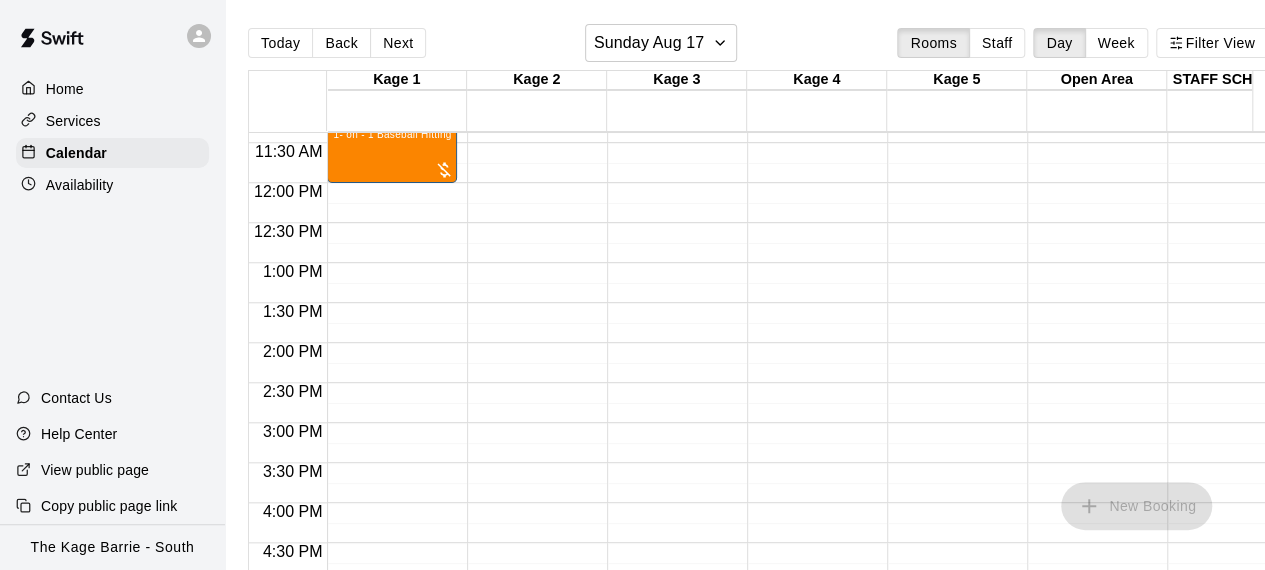 scroll, scrollTop: 710, scrollLeft: 0, axis: vertical 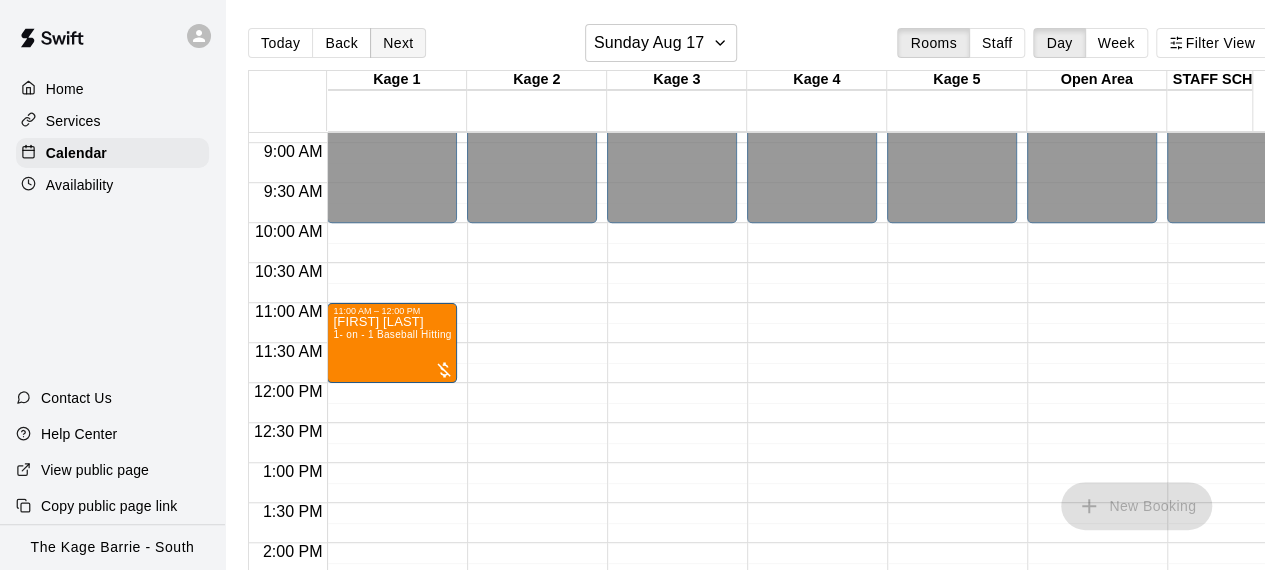 click on "Next" at bounding box center [398, 43] 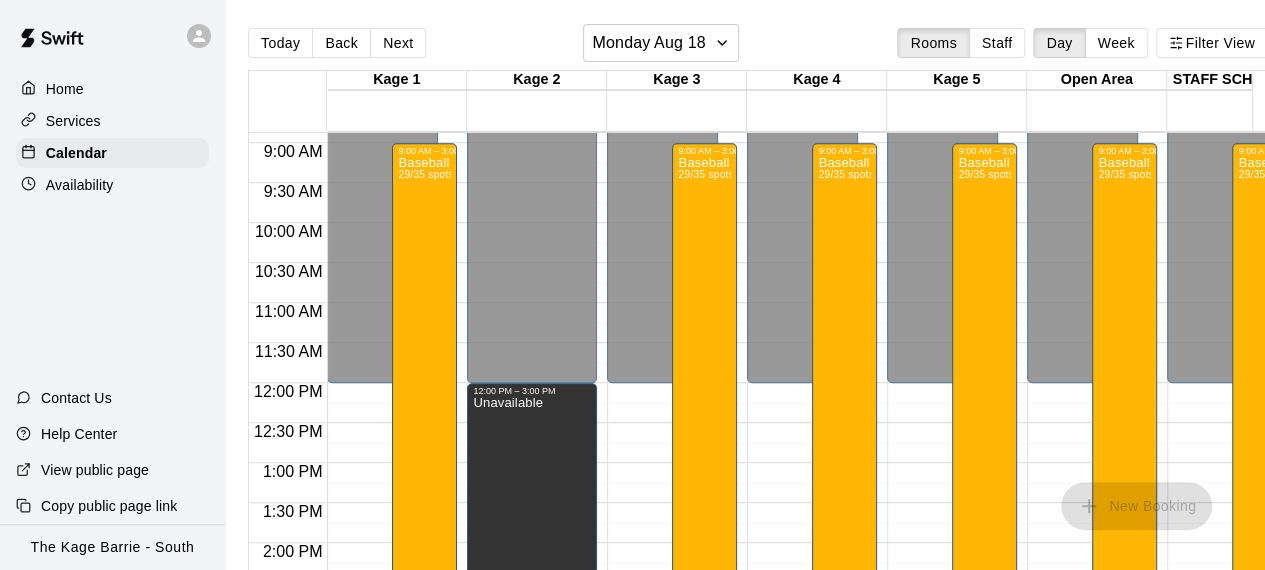 click on "12:00 AM – 12:00 PM Closed 9:00 PM – 11:59 PM Closed 9:00 AM – 3:00 PM Baseball - Tryout Prep Camp 2025 (August 18 - 22)   29/35 spots DH 0" at bounding box center [672, 383] 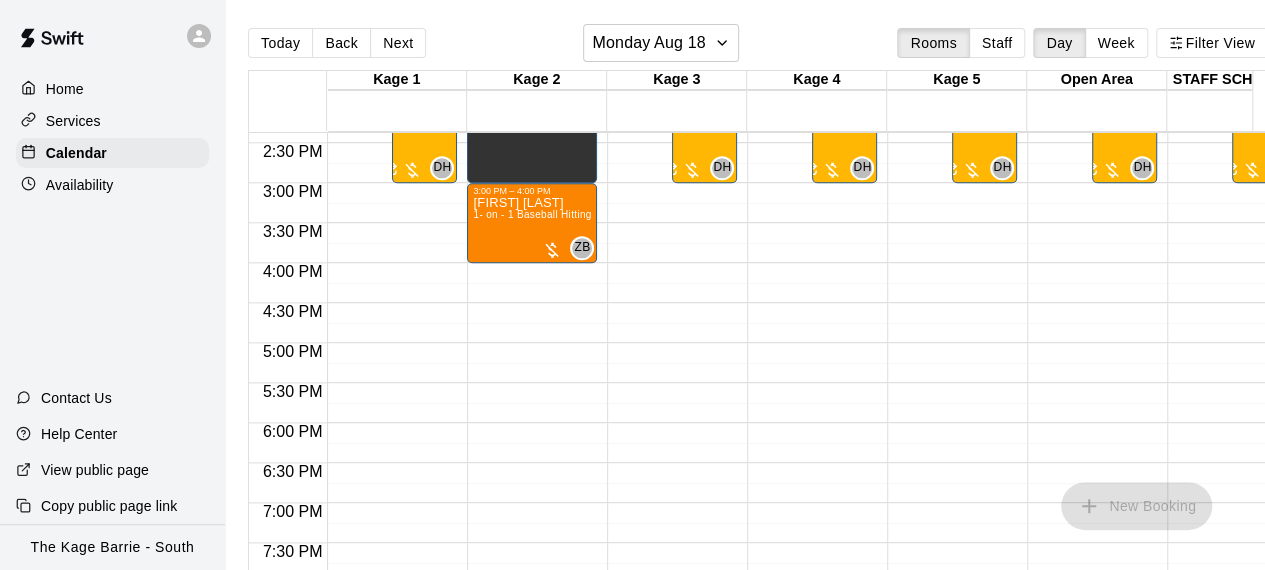 scroll, scrollTop: 1030, scrollLeft: 0, axis: vertical 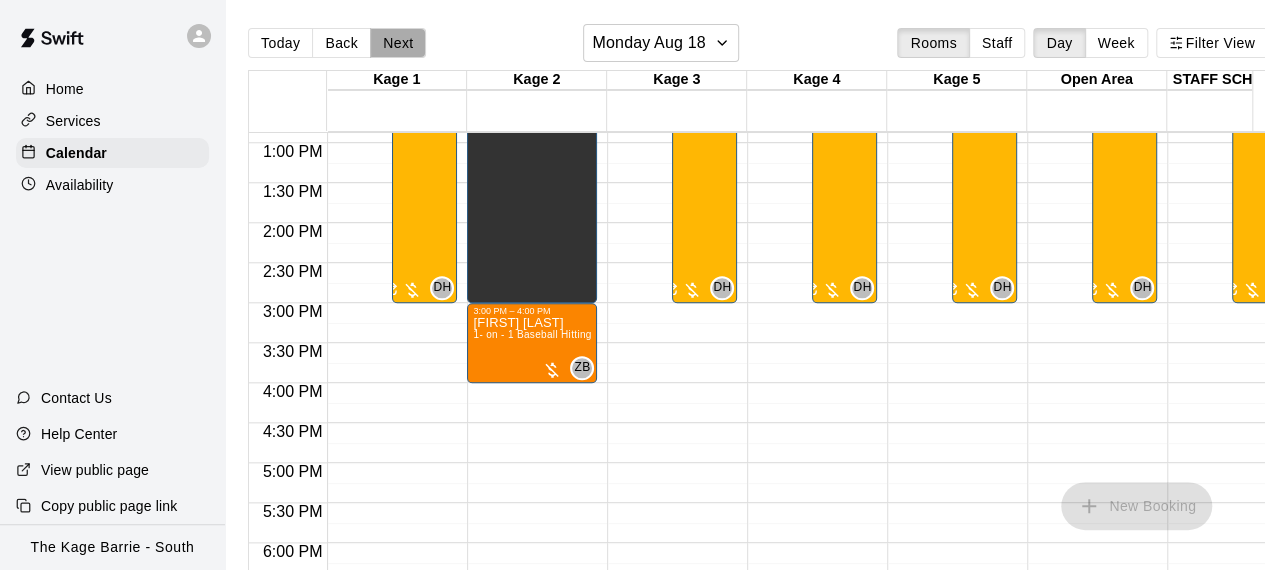 click on "Next" at bounding box center [398, 43] 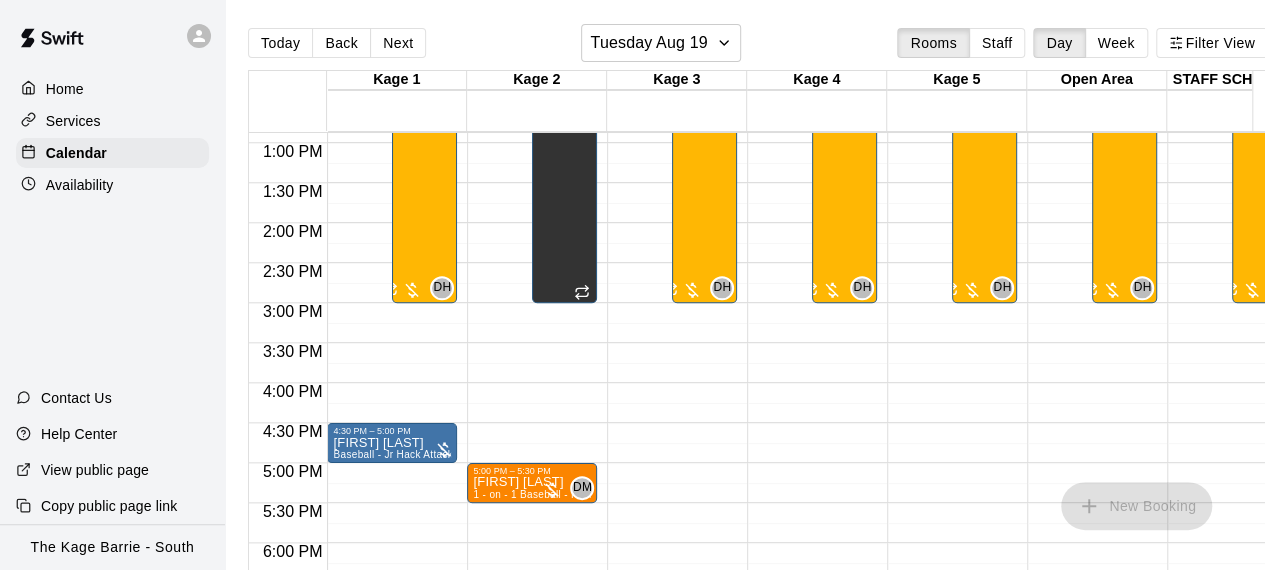 click on "Today Back Next Tuesday Aug 19 Rooms Staff Day Week Filter View" at bounding box center [758, 47] 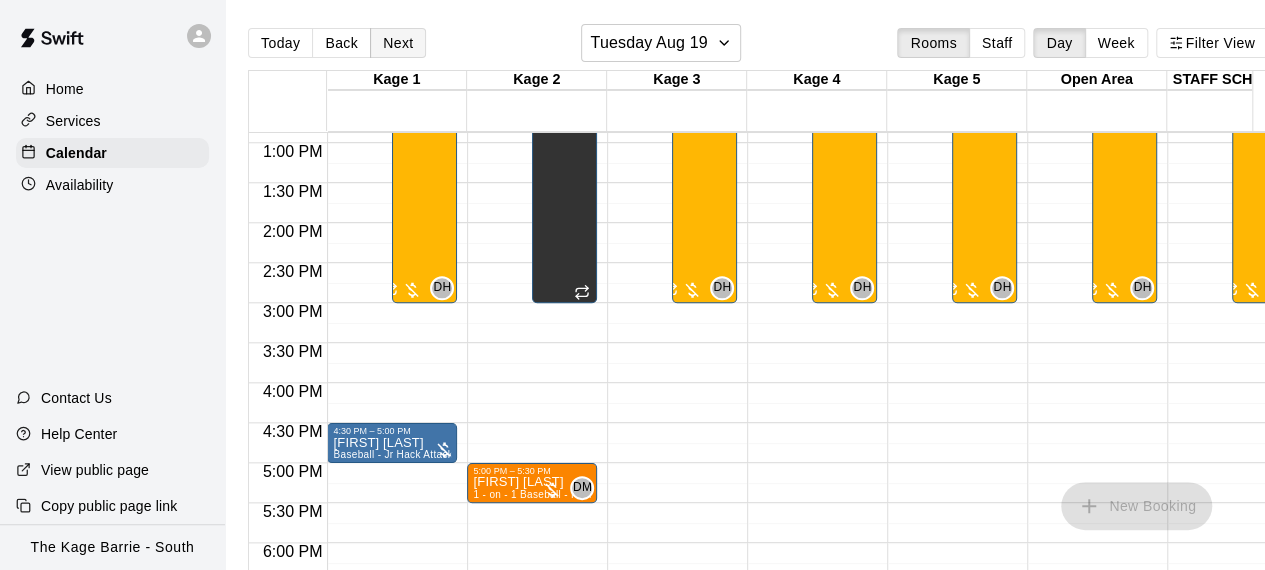 click on "Next" at bounding box center (398, 43) 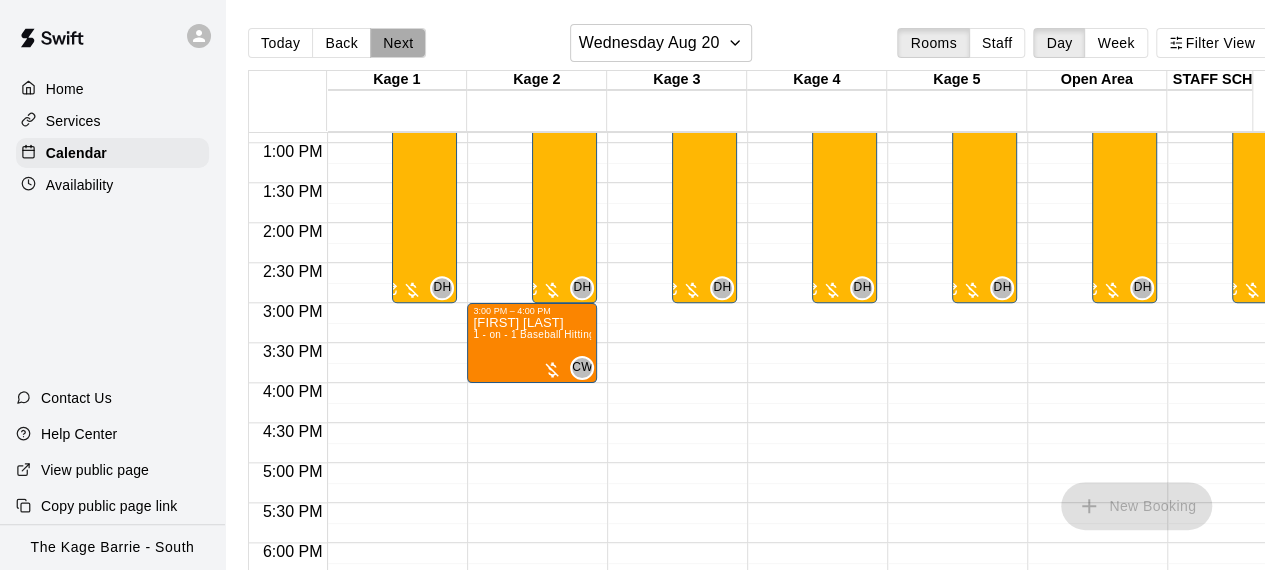 click on "Next" at bounding box center [398, 43] 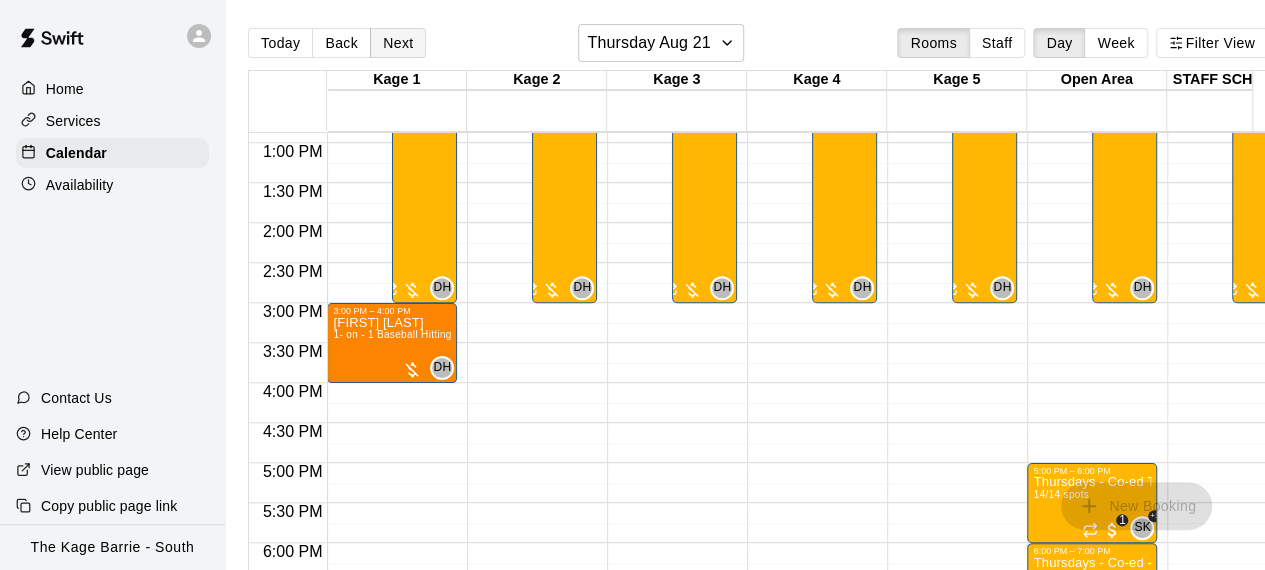 click on "Next" at bounding box center [398, 43] 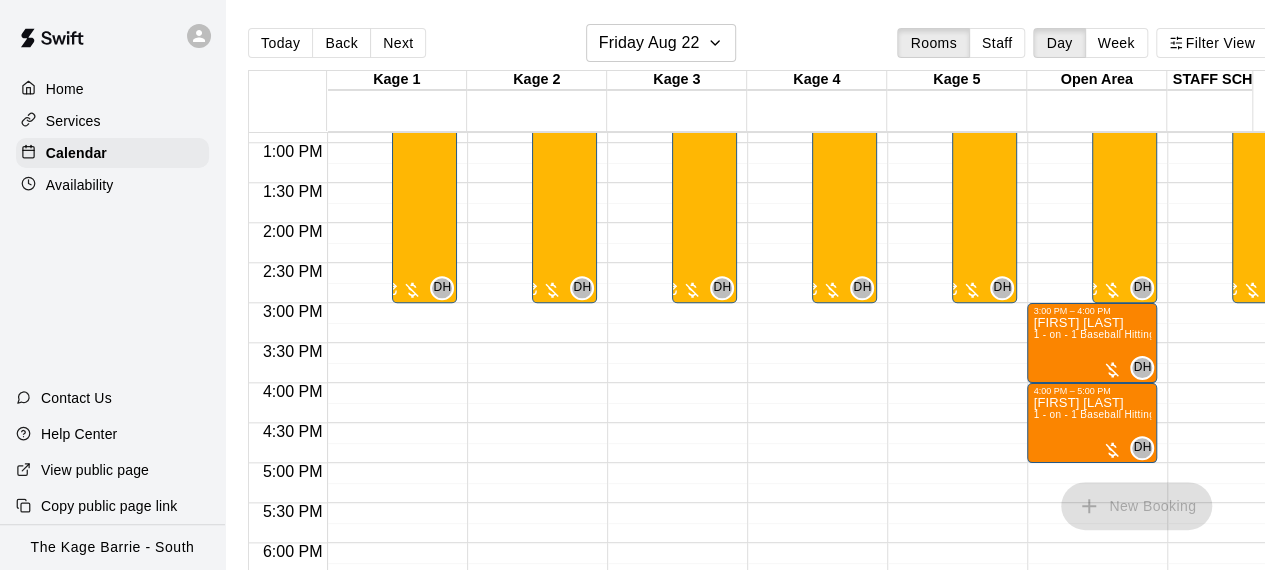 click on "12:00 AM – 12:00 PM Closed 9:00 PM – 11:59 PM Closed 9:00 AM – 3:00 PM Baseball - Tryout Prep Camp 2025 (August 18 - 22)   29/35 spots DH 0" at bounding box center (672, 63) 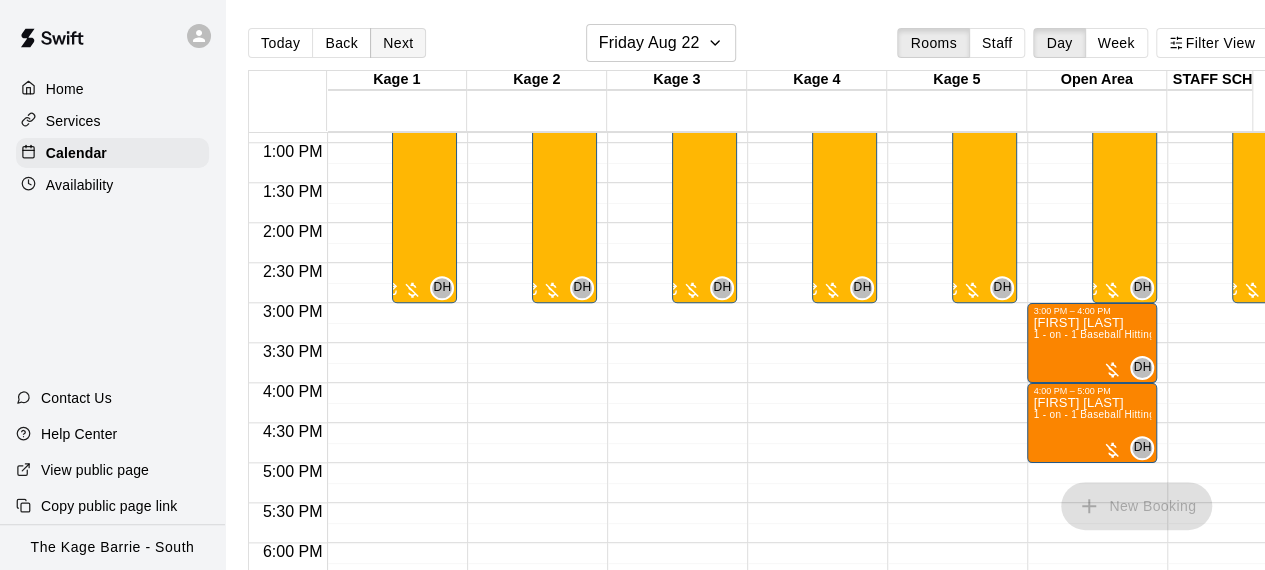 click on "Next" at bounding box center (398, 43) 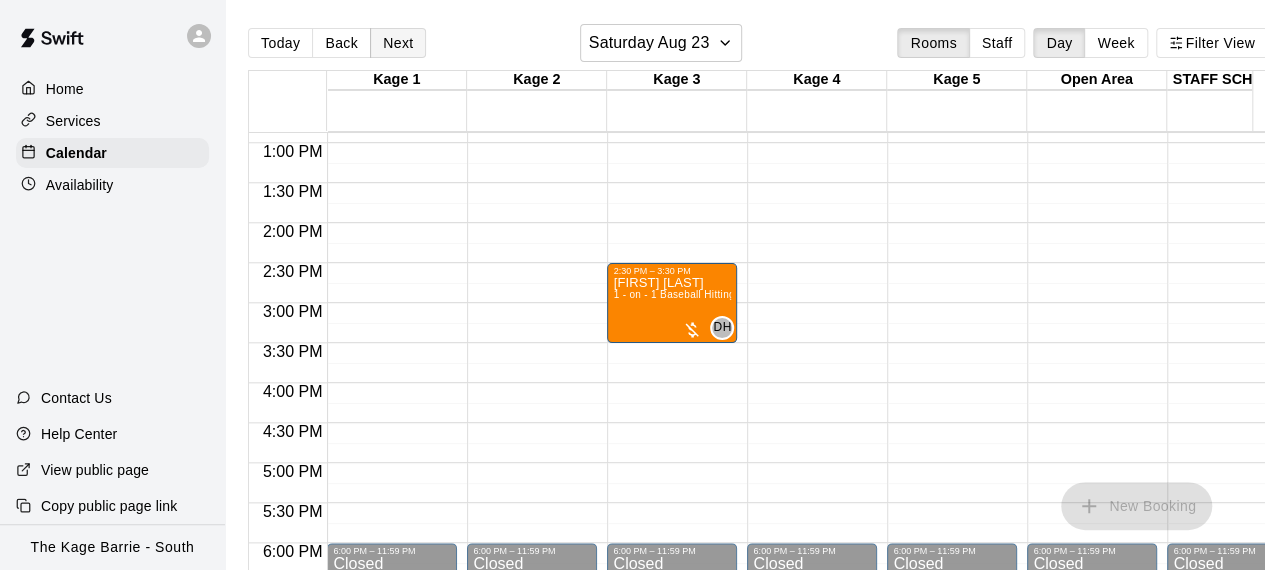 type 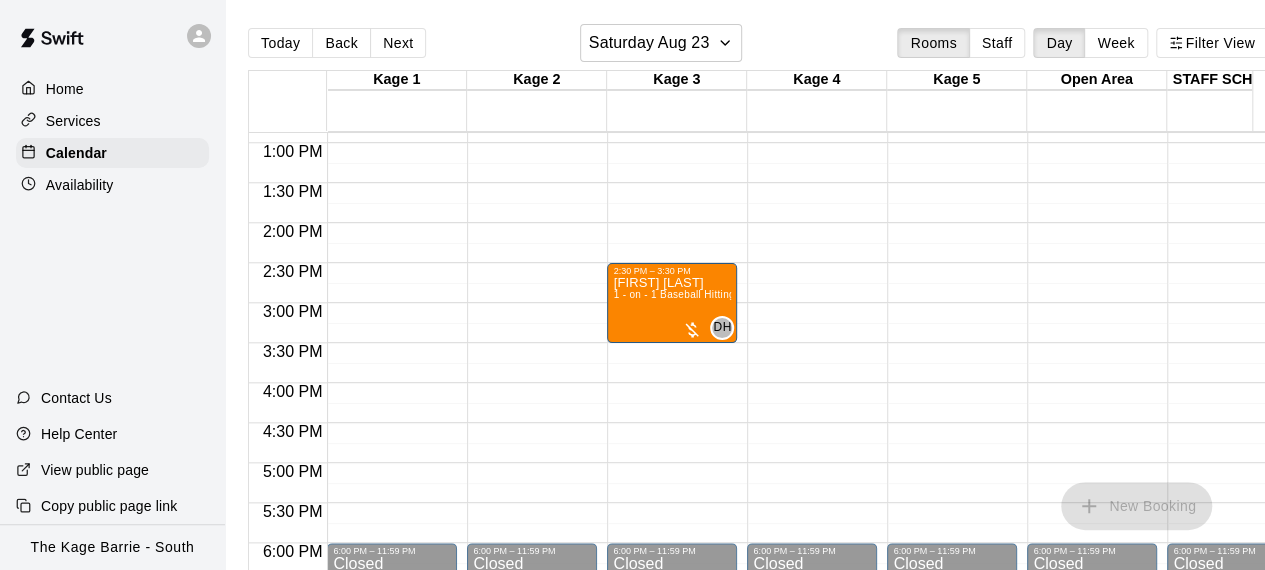 click on "12:00 AM – 10:00 AM Closed 6:00 PM – 11:59 PM Closed" at bounding box center [392, 63] 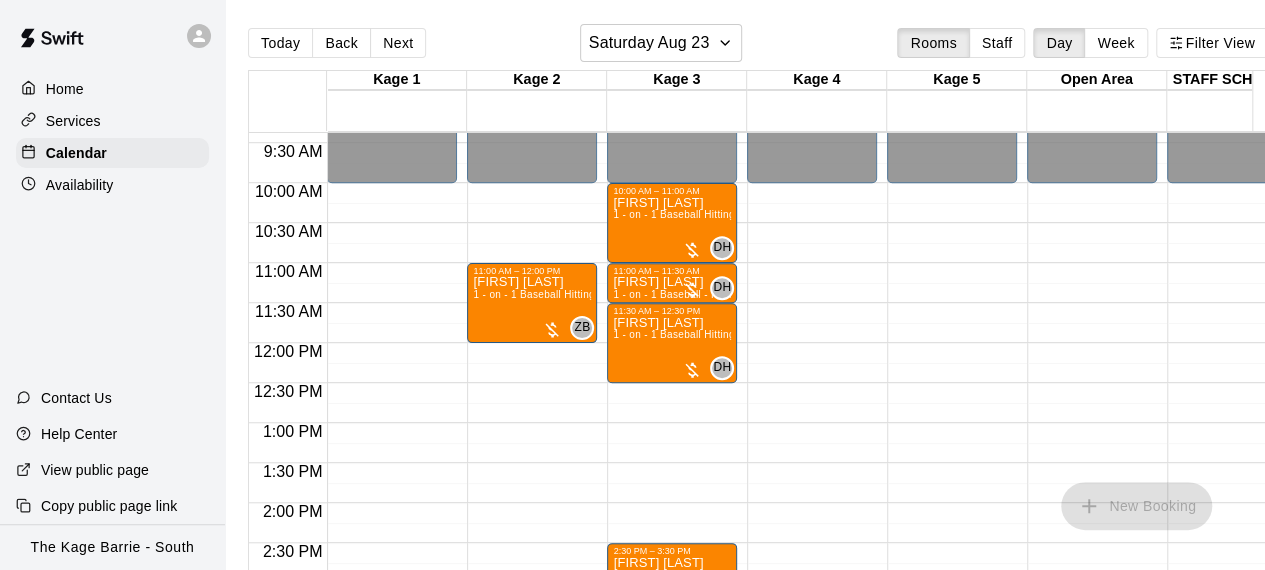 scroll, scrollTop: 790, scrollLeft: 0, axis: vertical 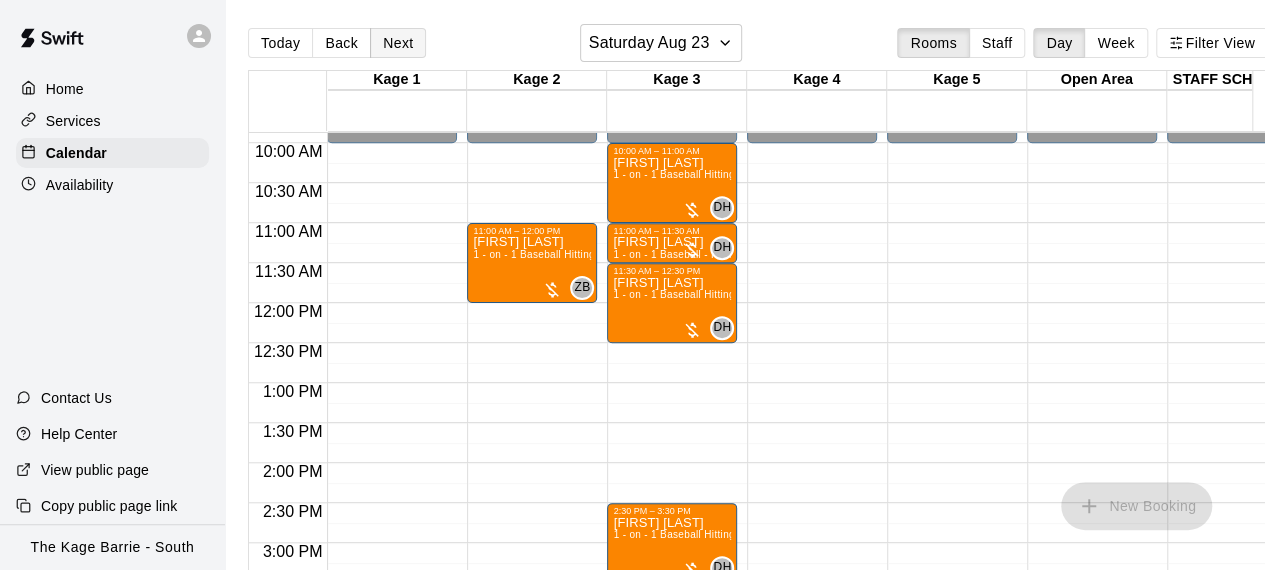 click on "Next" at bounding box center (398, 43) 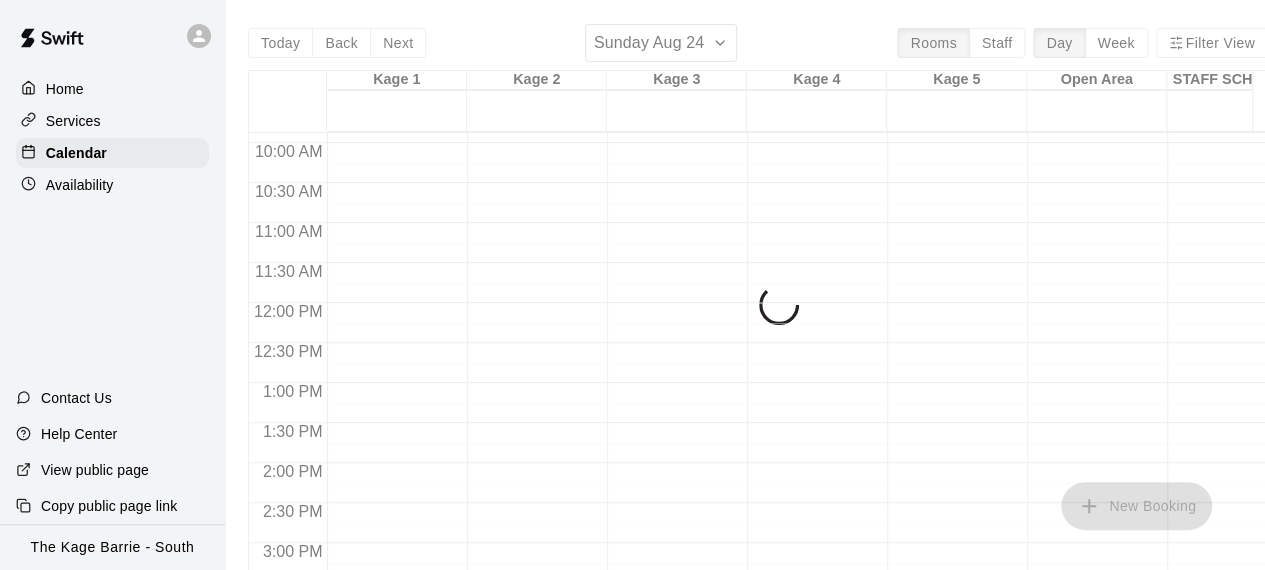 click on "Today Back Next Sunday Aug 24 Rooms Staff Day Week Filter View Kage 1  24 Sun Kage 2 24 Sun Kage 3 24 Sun Kage 4 24 Sun Kage 5 24 Sun Open Area 24 Sun STAFF SCHEDULE 24 Sun Kage 6 24 Sun Gym 24 Sun Gym 2 24 Sun 12:00 AM 12:30 AM 1:00 AM 1:30 AM 2:00 AM 2:30 AM 3:00 AM 3:30 AM 4:00 AM 4:30 AM 5:00 AM 5:30 AM 6:00 AM 6:30 AM 7:00 AM 7:30 AM 8:00 AM 8:30 AM 9:00 AM 9:30 AM 10:00 AM 10:30 AM 11:00 AM 11:30 AM 12:00 PM 12:30 PM 1:00 PM 1:30 PM 2:00 PM 2:30 PM 3:00 PM 3:30 PM 4:00 PM 4:30 PM 5:00 PM 5:30 PM 6:00 PM 6:30 PM 7:00 PM 7:30 PM 8:00 PM 8:30 PM 9:00 PM 9:30 PM 10:00 PM 10:30 PM 11:00 PM 11:30 PM" at bounding box center (758, 309) 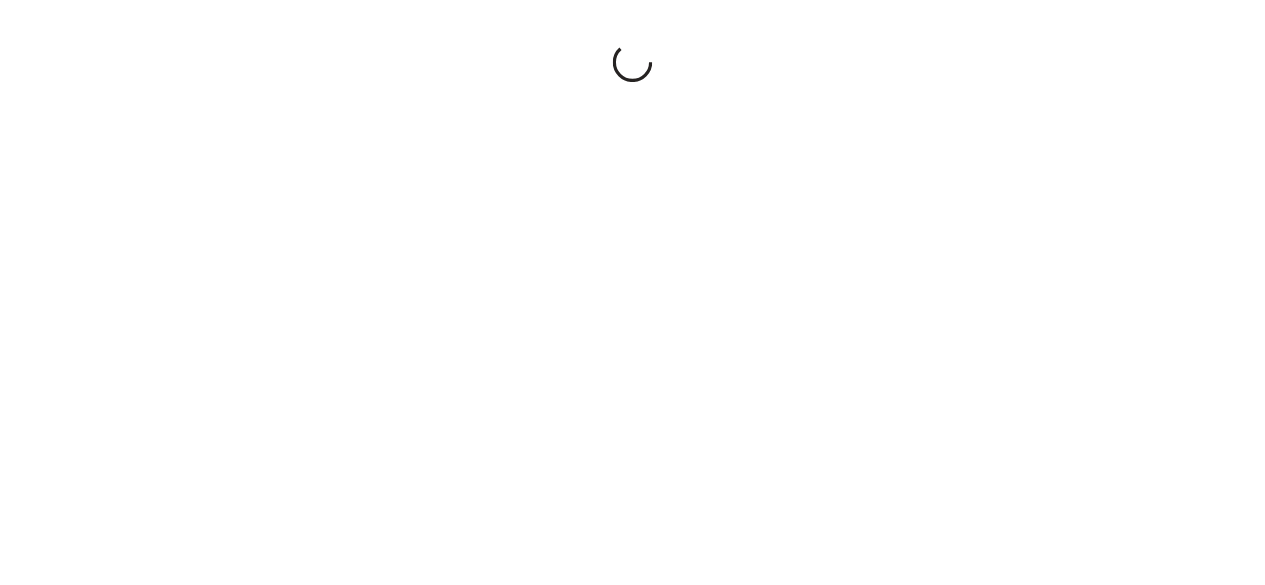 scroll, scrollTop: 0, scrollLeft: 0, axis: both 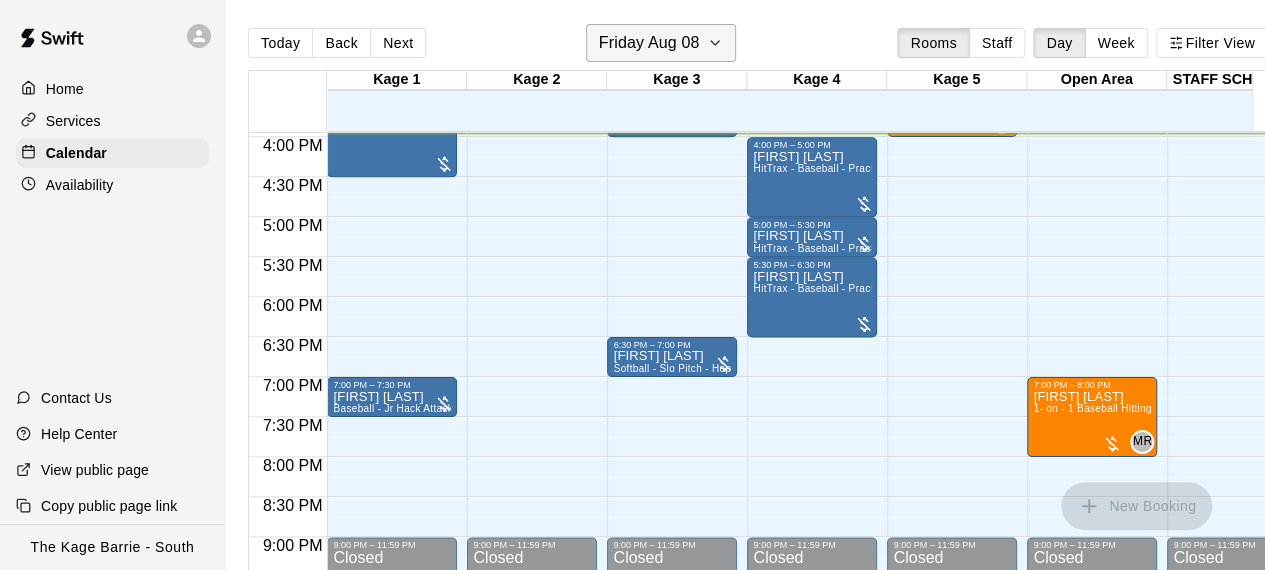 click 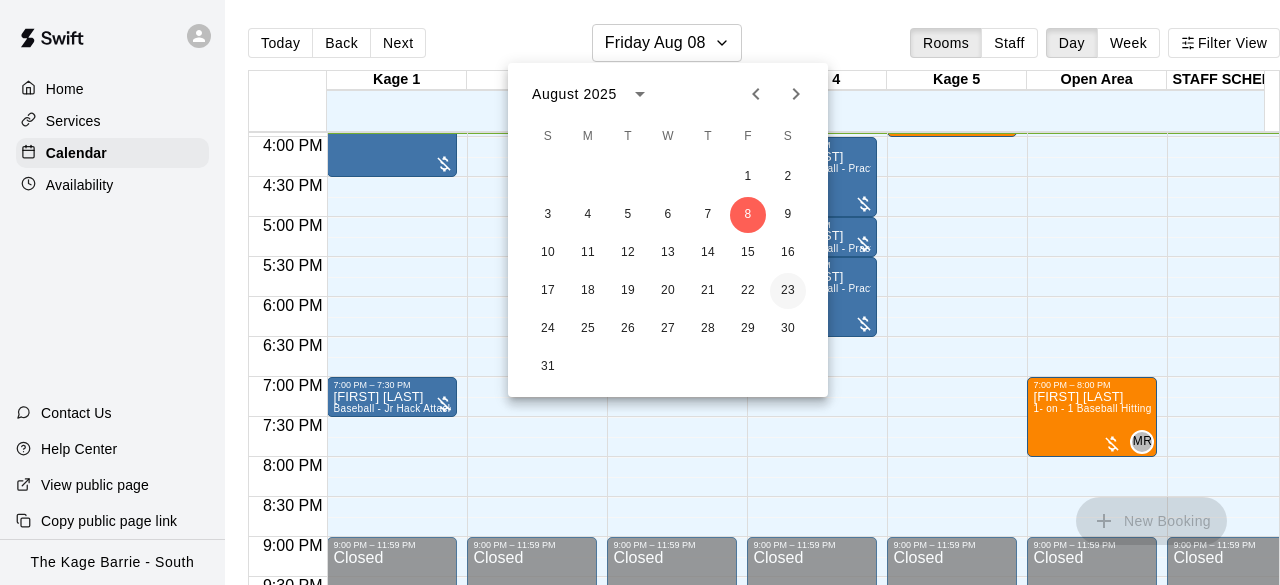 click on "23" at bounding box center (788, 291) 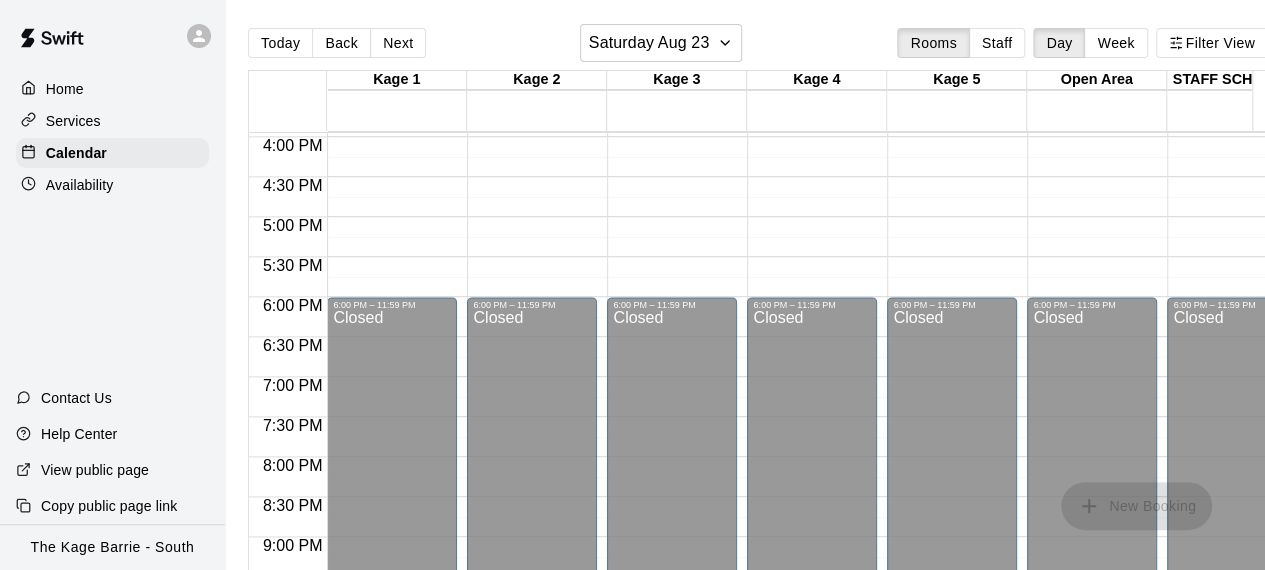 click at bounding box center [677, 247] 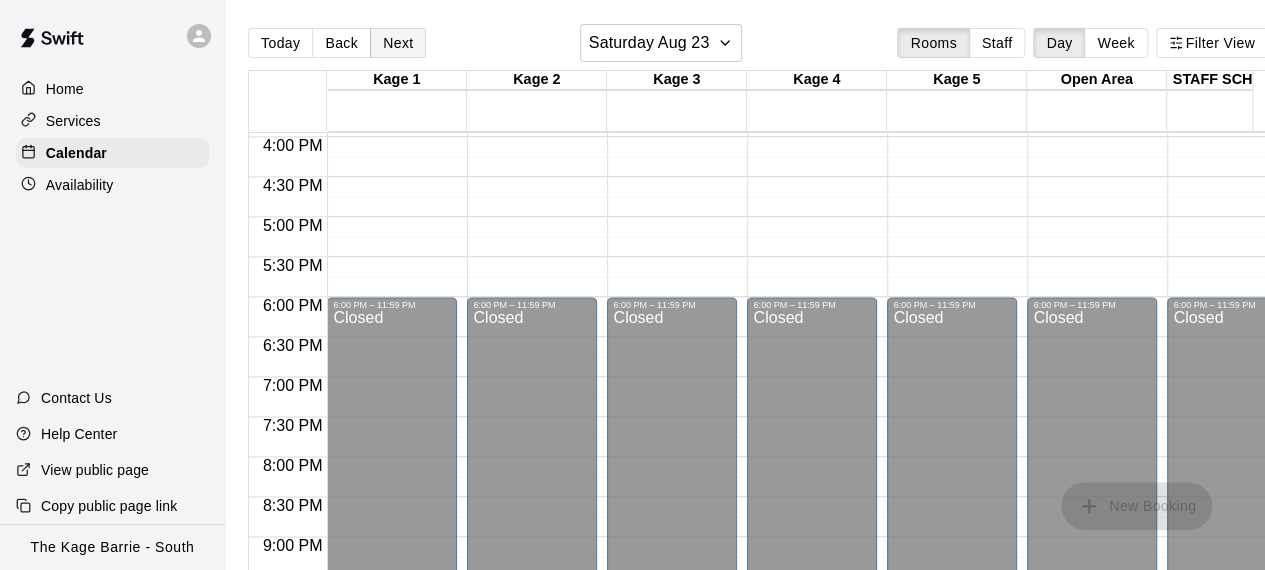 click on "Next" at bounding box center [398, 43] 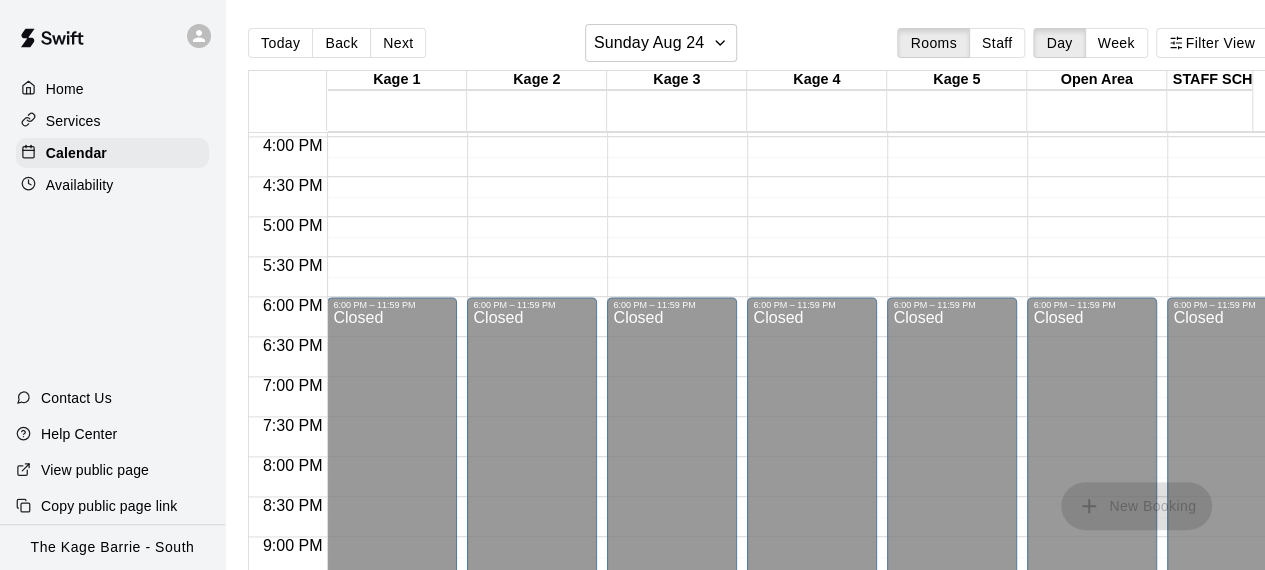 click on "12:00 AM – 10:00 AM Closed 6:00 PM – 11:59 PM Closed" at bounding box center (532, -183) 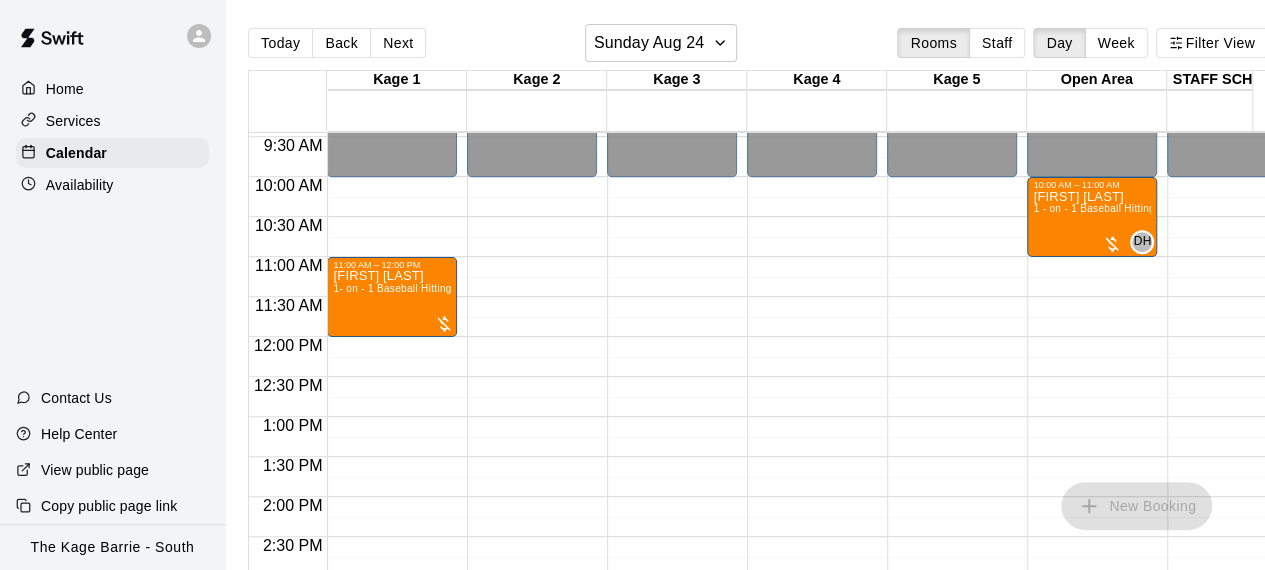 scroll, scrollTop: 756, scrollLeft: 40, axis: both 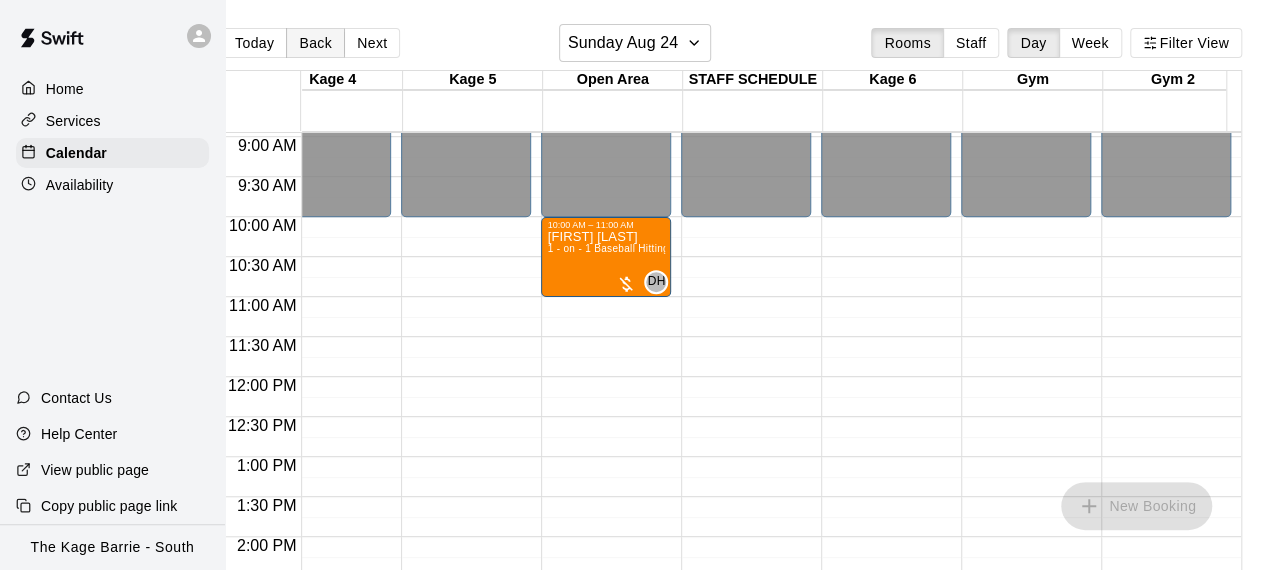 click on "Back" at bounding box center (315, 43) 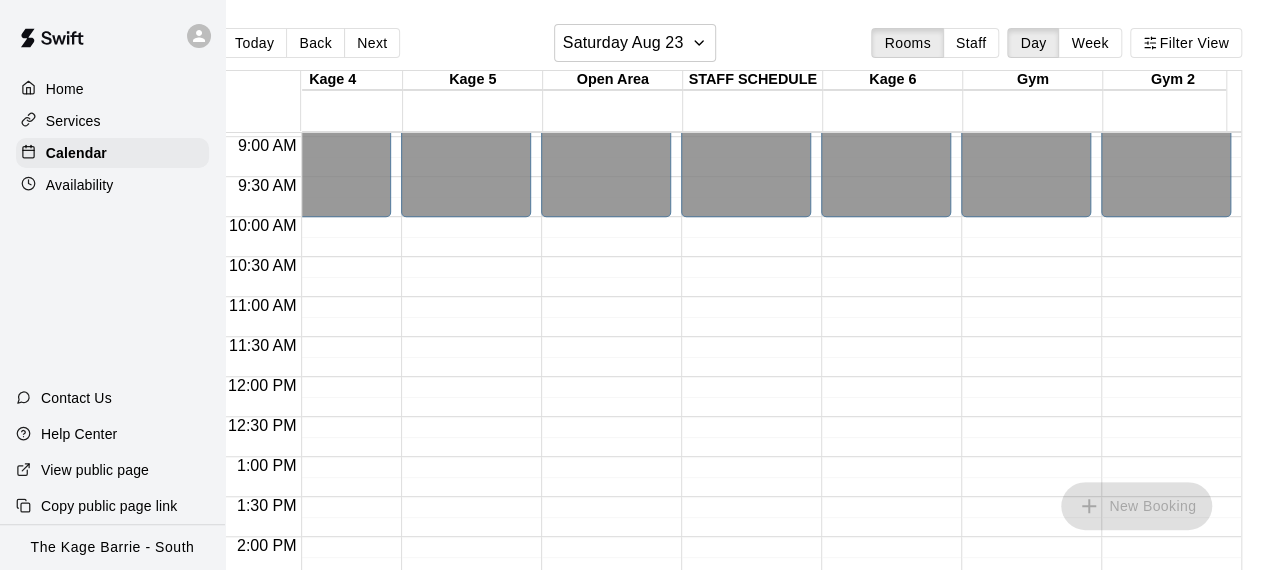 click on "12:00 AM – 10:00 AM Closed 6:00 PM – 11:59 PM Closed" at bounding box center (606, 377) 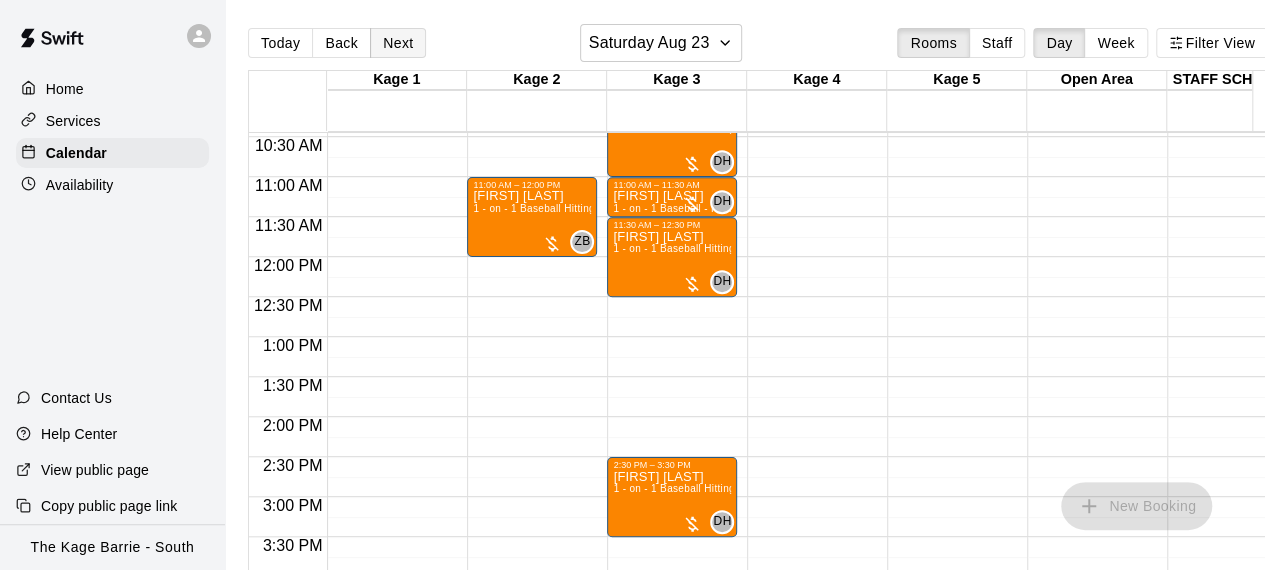 click on "Next" at bounding box center (398, 43) 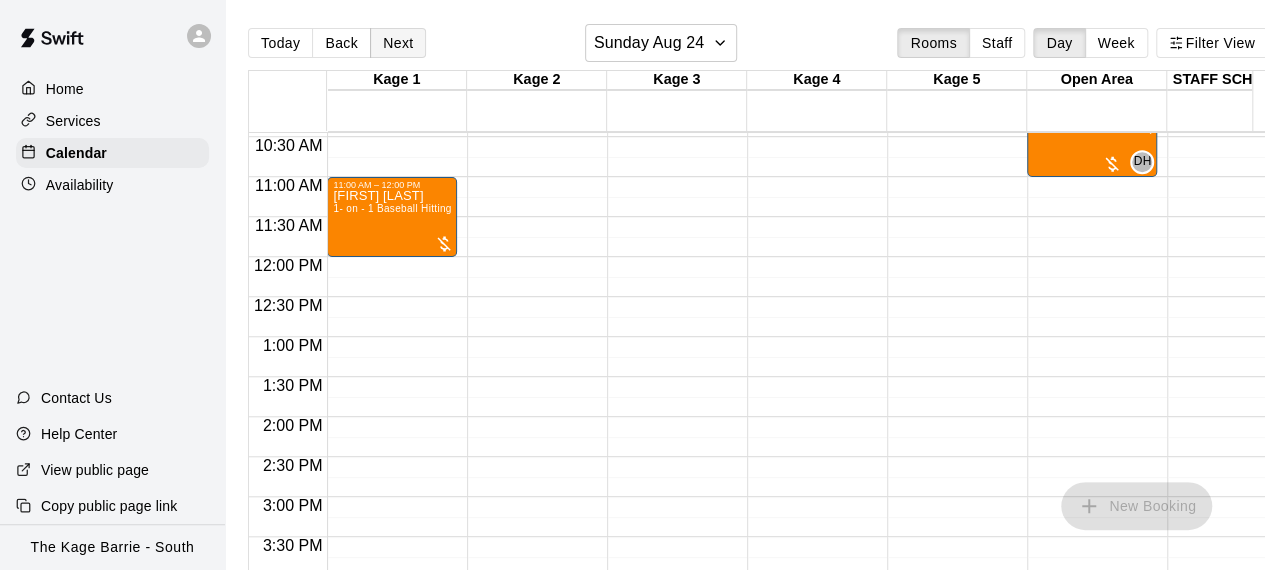 type 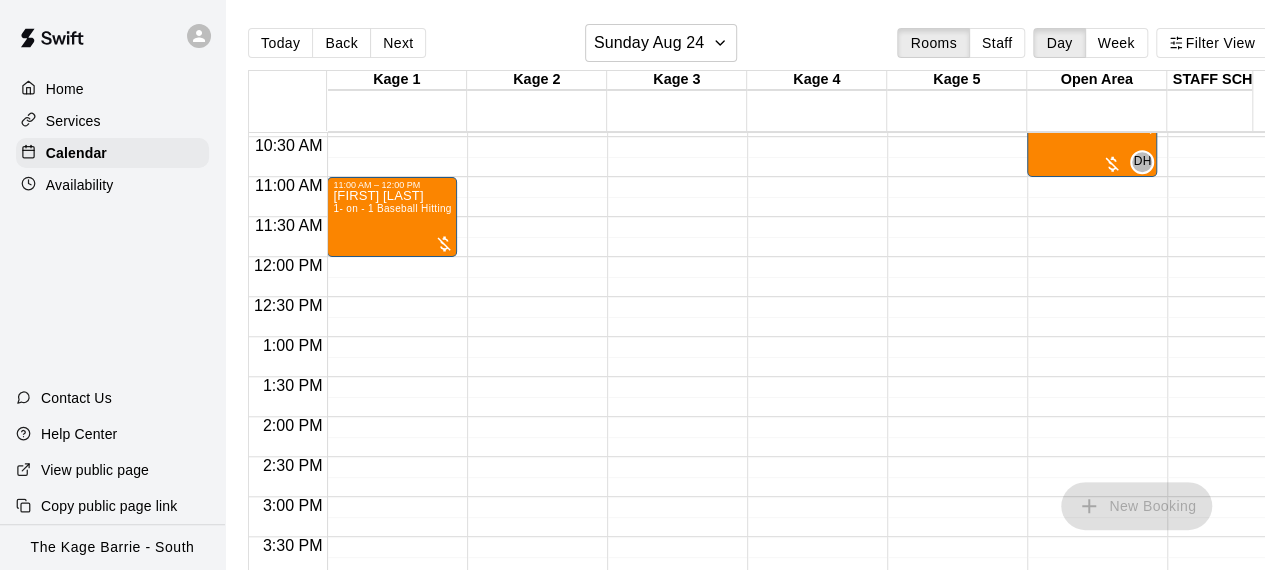 click on "12:00 AM – 10:00 AM Closed 6:00 PM – 11:59 PM Closed" at bounding box center (532, 257) 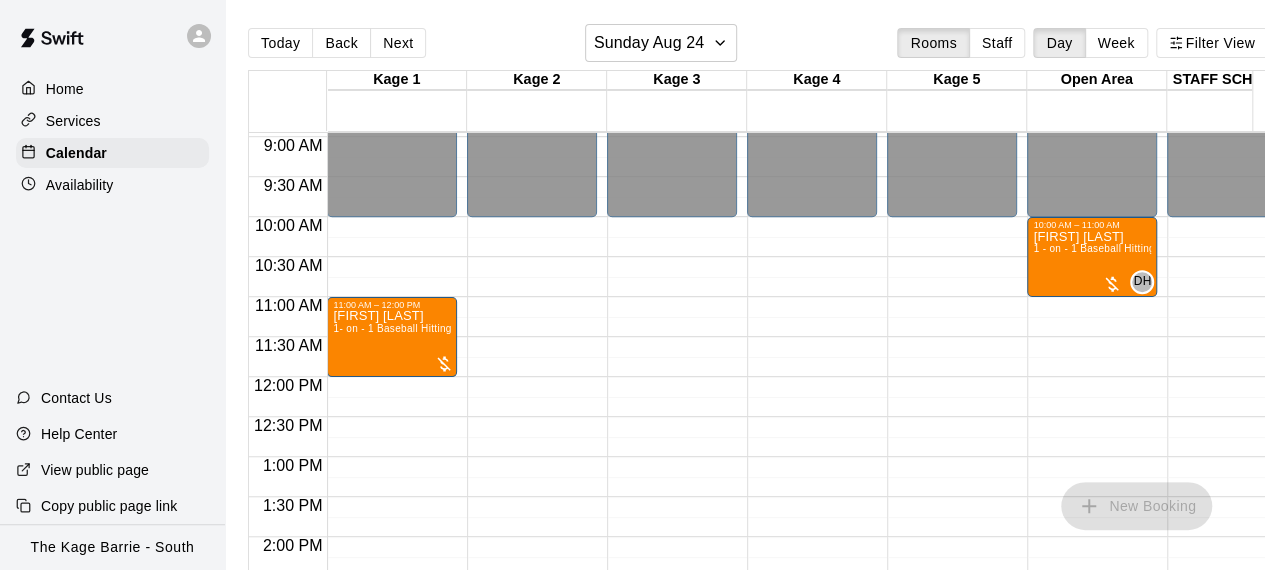scroll, scrollTop: 716, scrollLeft: 40, axis: both 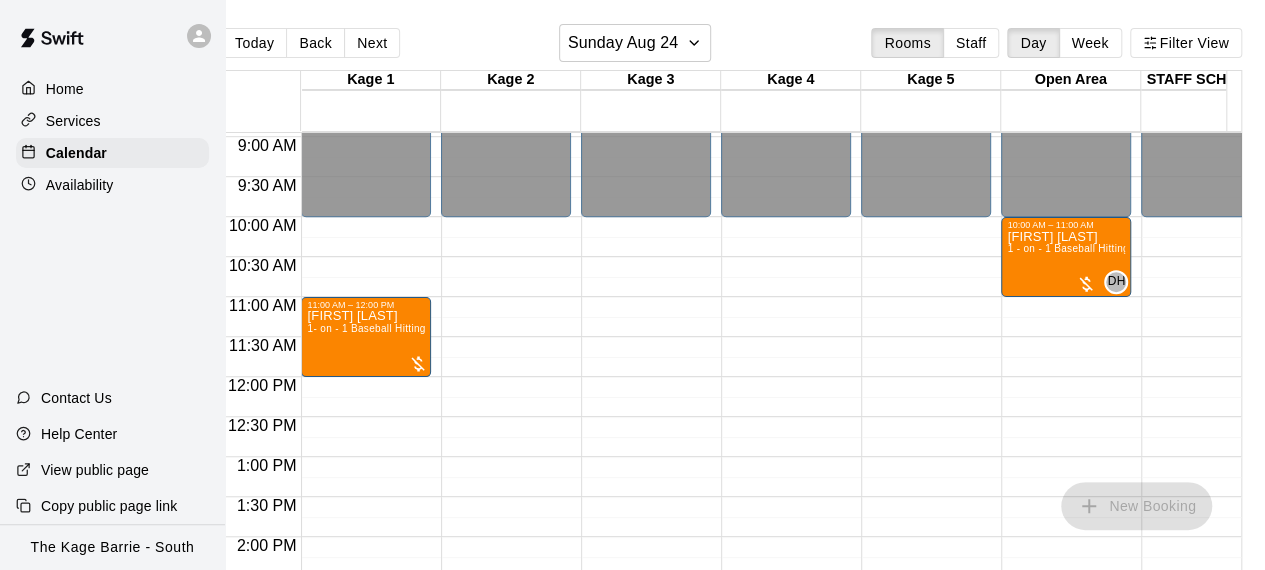 click on "12:00 AM – 10:00 AM Closed 6:00 PM – 11:59 PM Closed" at bounding box center (786, 377) 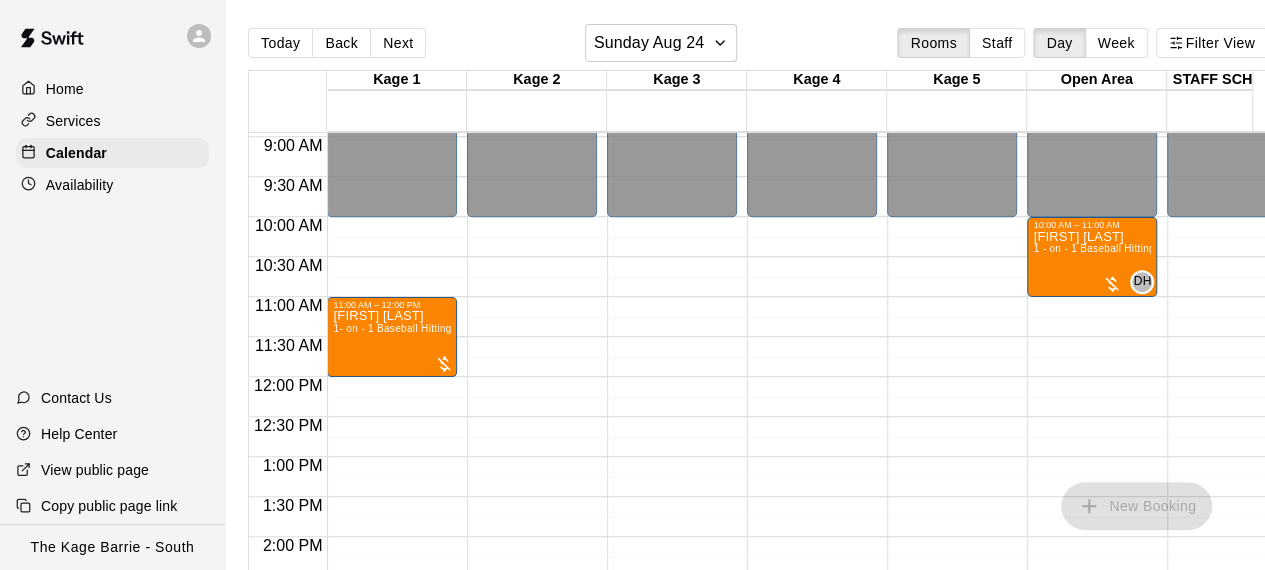 scroll, scrollTop: 716, scrollLeft: 40, axis: both 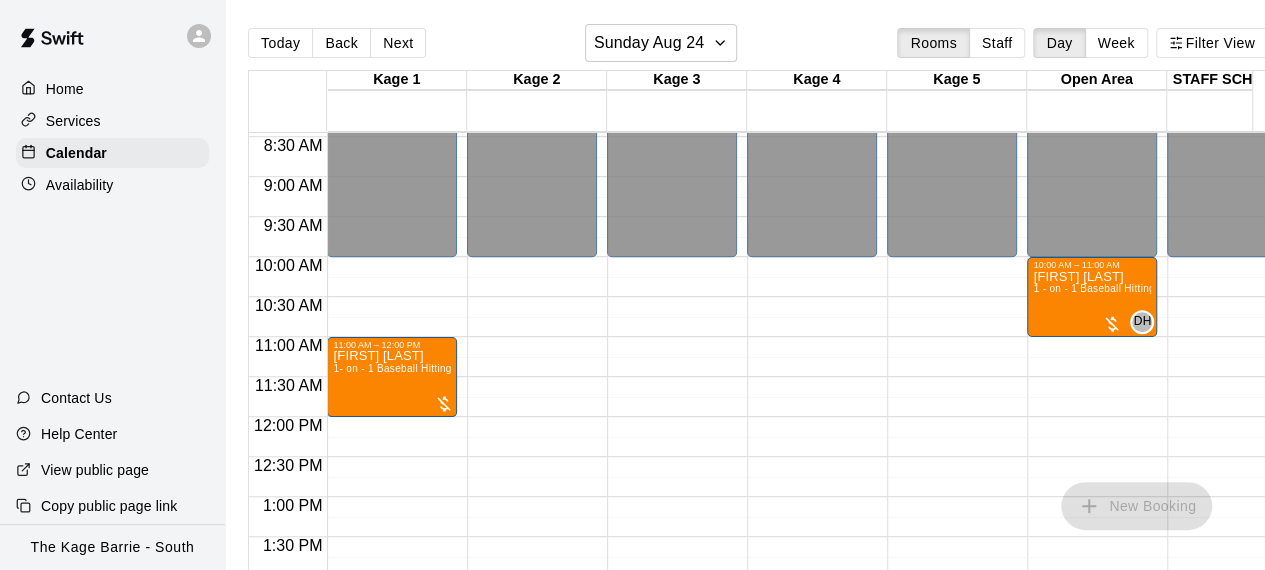 click on "12:00 AM – 10:00 AM Closed 6:00 PM – 11:59 PM Closed" at bounding box center [672, 417] 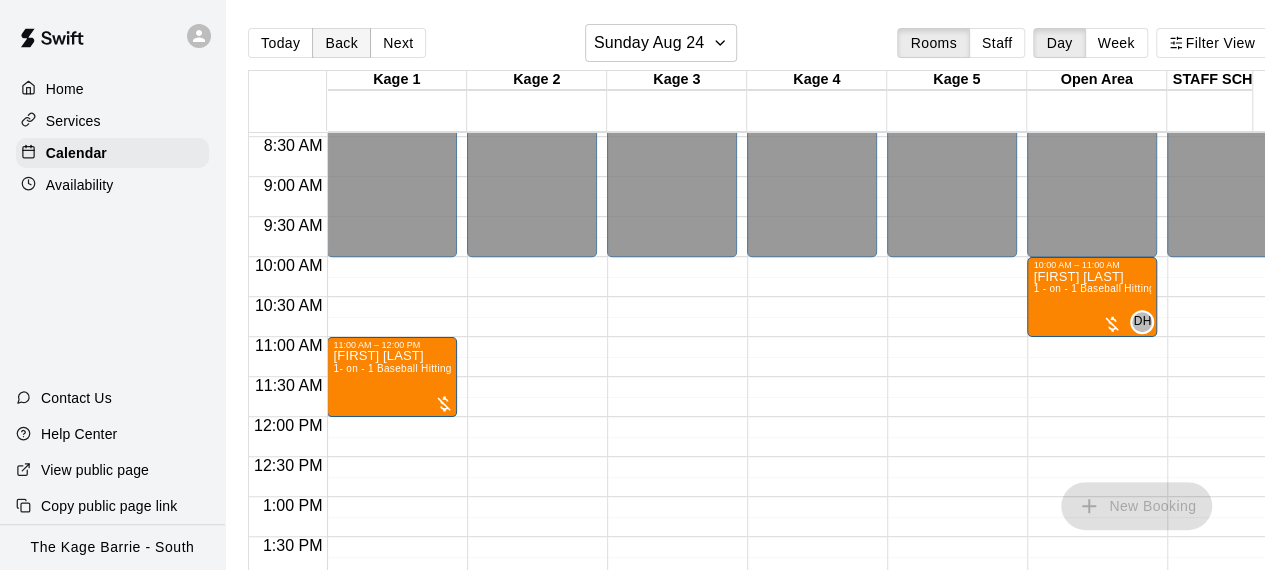 click on "Today Back Next Sunday Aug 24 Rooms Staff Day Week Filter View Kage 1  24 Sun Kage 2 24 Sun Kage 3 24 Sun Kage 4 24 Sun Kage 5 24 Sun Open Area 24 Sun STAFF SCHEDULE 24 Sun Kage 6 24 Sun Gym 24 Sun Gym 2 24 Sun 12:00 AM 12:30 AM 1:00 AM 1:30 AM 2:00 AM 2:30 AM 3:00 AM 3:30 AM 4:00 AM 4:30 AM 5:00 AM 5:30 AM 6:00 AM 6:30 AM 7:00 AM 7:30 AM 8:00 AM 8:30 AM 9:00 AM 9:30 AM 10:00 AM 10:30 AM 11:00 AM 11:30 AM 12:00 PM 12:30 PM 1:00 PM 1:30 PM 2:00 PM 2:30 PM 3:00 PM 3:30 PM 4:00 PM 4:30 PM 5:00 PM 5:30 PM 6:00 PM 6:30 PM 7:00 PM 7:30 PM 8:00 PM 8:30 PM 9:00 PM 9:30 PM 10:00 PM 10:30 PM 11:00 PM 11:30 PM 12:00 AM – 10:00 AM Closed 11:00 AM – 12:00 PM Carter Brimacombe 1- on - 1 Baseball Hitting Clinic 6:00 PM – 11:59 PM Closed 12:00 AM – 10:00 AM Closed 6:00 PM – 11:59 PM Closed 12:00 AM – 10:00 AM Closed 6:00 PM – 11:59 PM Closed 12:00 AM – 10:00 AM Closed 6:00 PM – 11:59 PM Closed 12:00 AM – 10:00 AM Closed 6:00 PM – 11:59 PM Closed 12:00 AM – 10:00 AM Closed 10:00 AM – 11:00 AM DH 0" at bounding box center (758, 309) 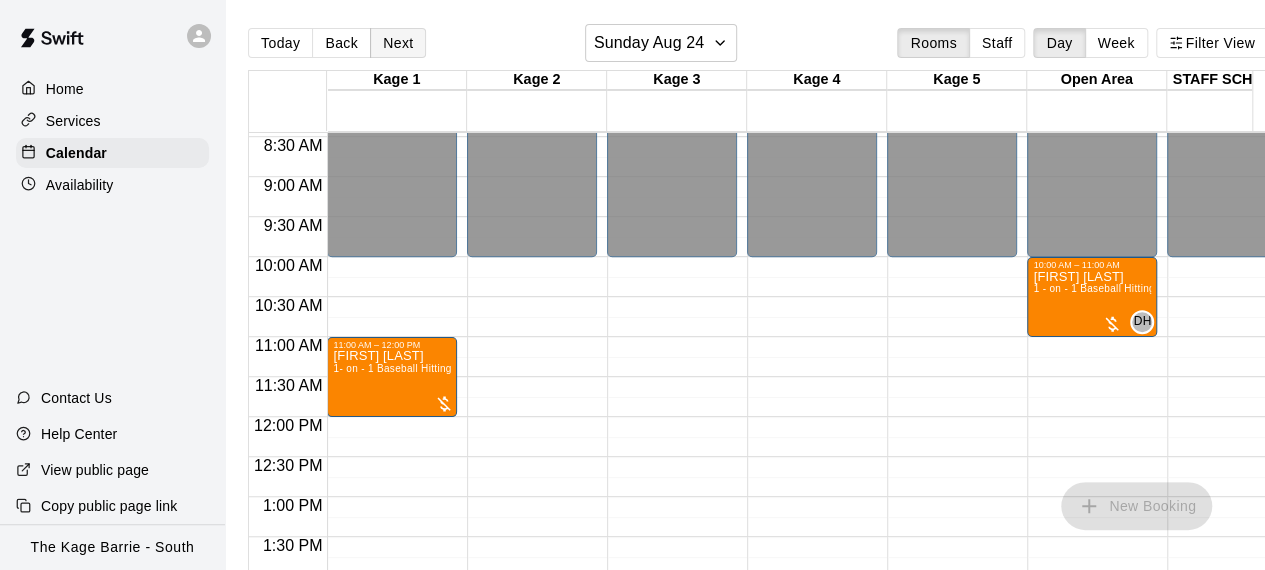 click on "Next" at bounding box center (398, 43) 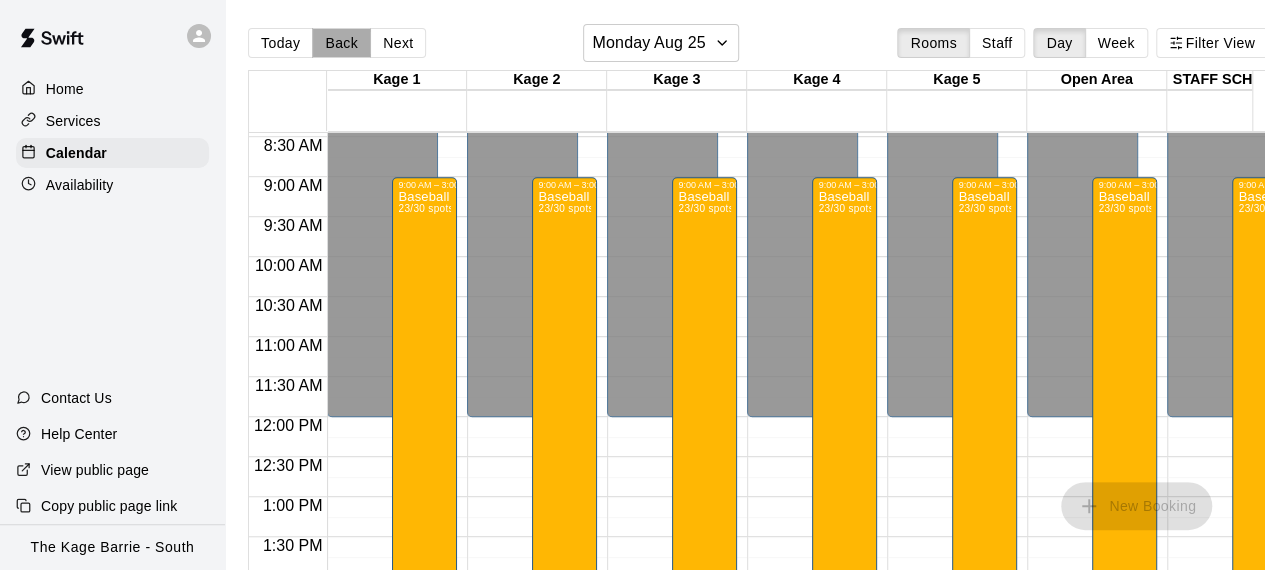 click on "Back" at bounding box center (341, 43) 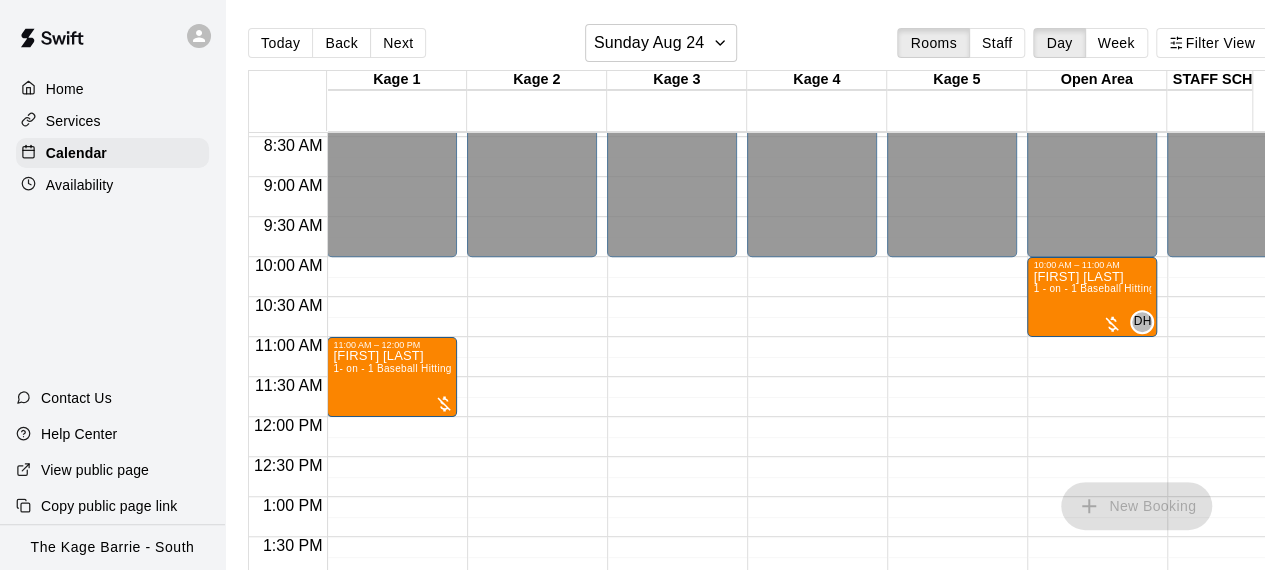click on "12:00 AM – 10:00 AM Closed 6:00 PM – 11:59 PM Closed" at bounding box center (672, 417) 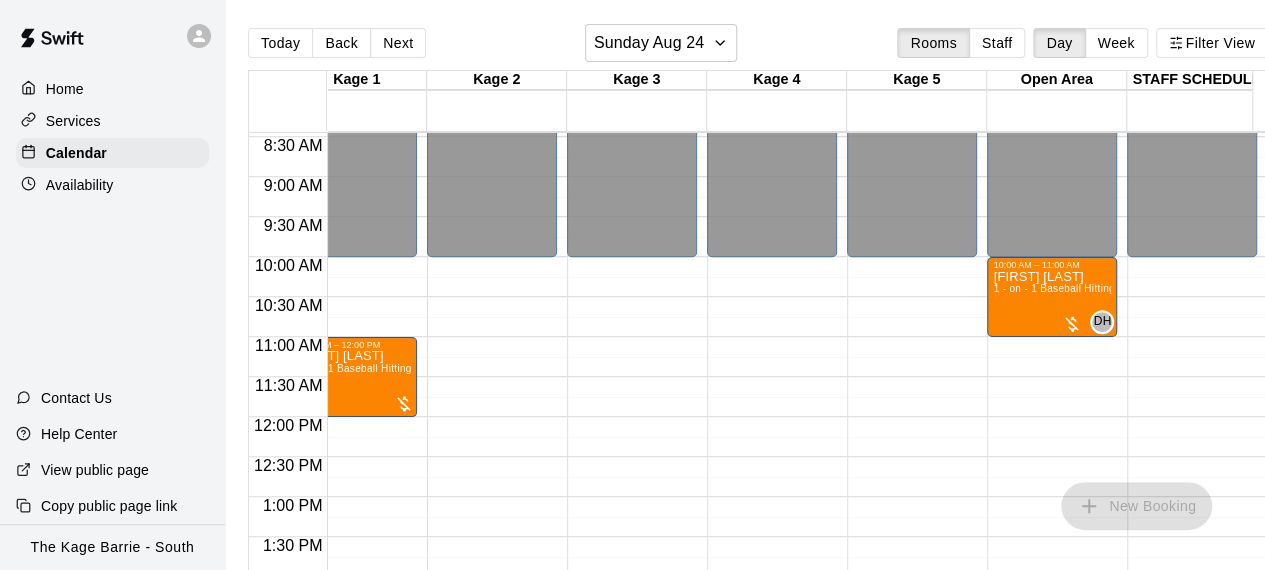scroll, scrollTop: 676, scrollLeft: 440, axis: both 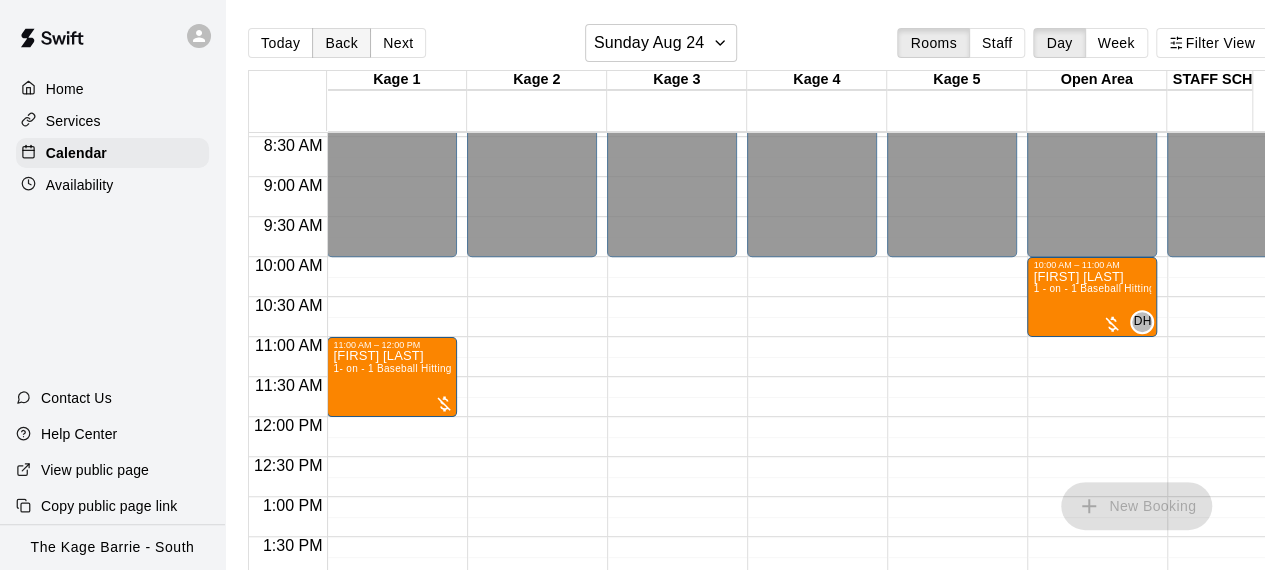 click on "Back" at bounding box center (341, 43) 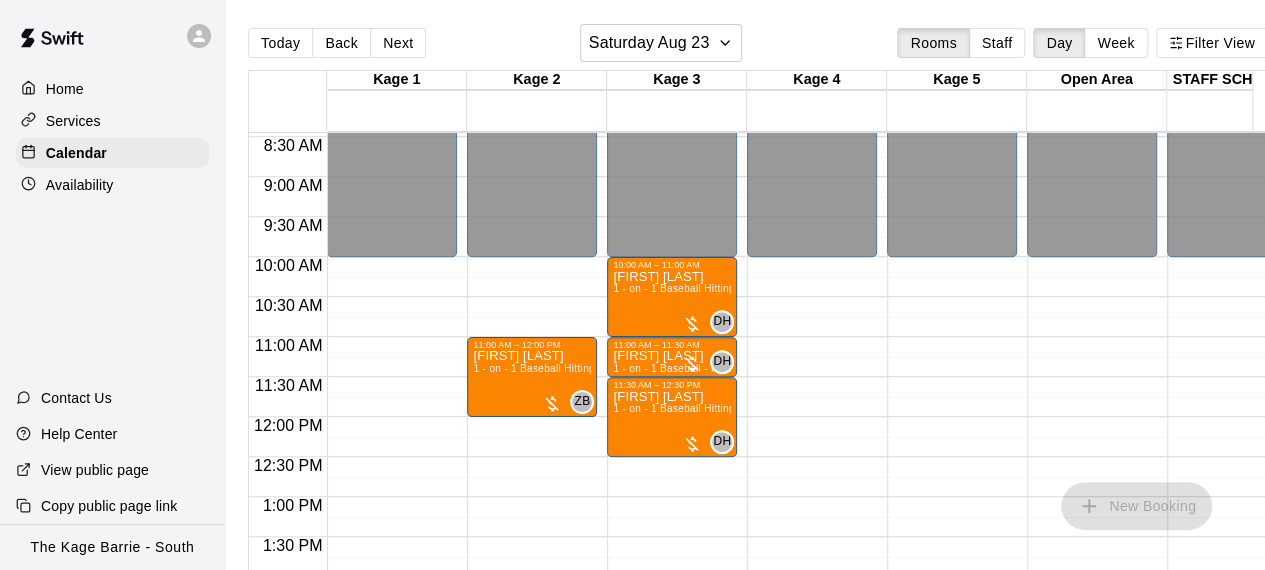 click on "12:00 AM – 10:00 AM Closed 6:00 PM – 11:59 PM Closed" at bounding box center (392, 417) 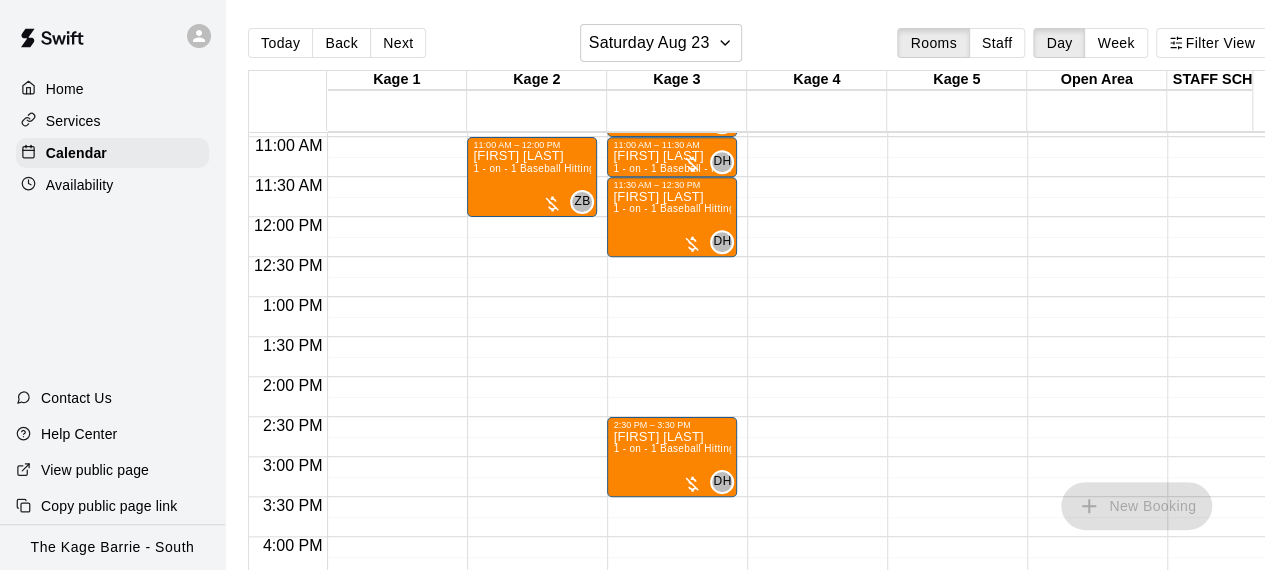 scroll, scrollTop: 756, scrollLeft: 0, axis: vertical 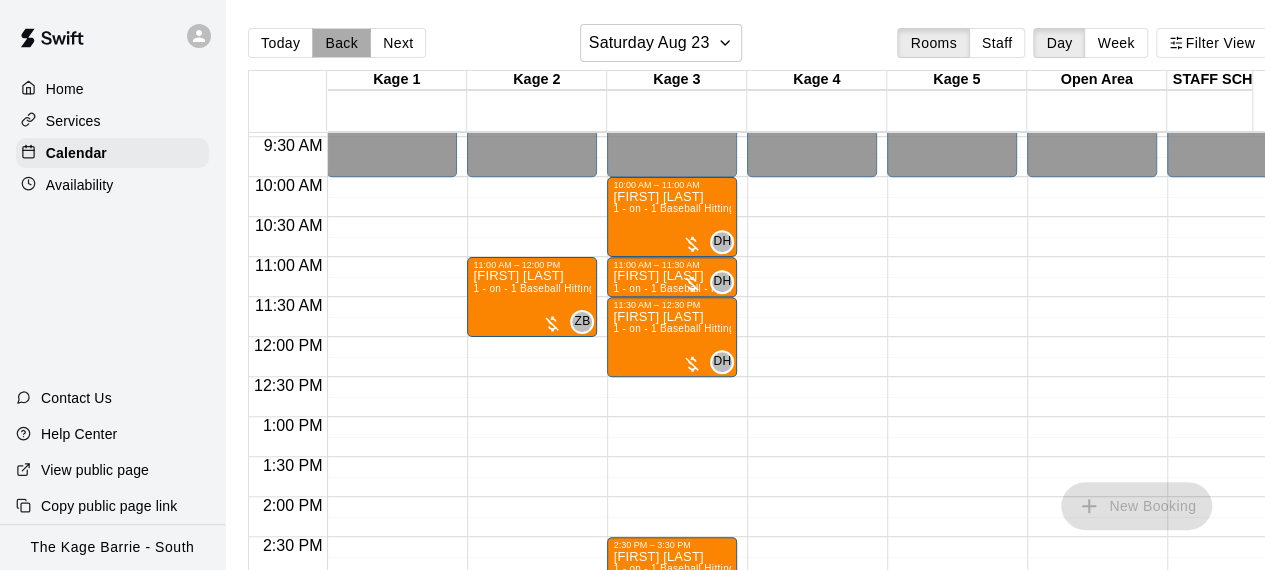 click on "Back" at bounding box center [341, 43] 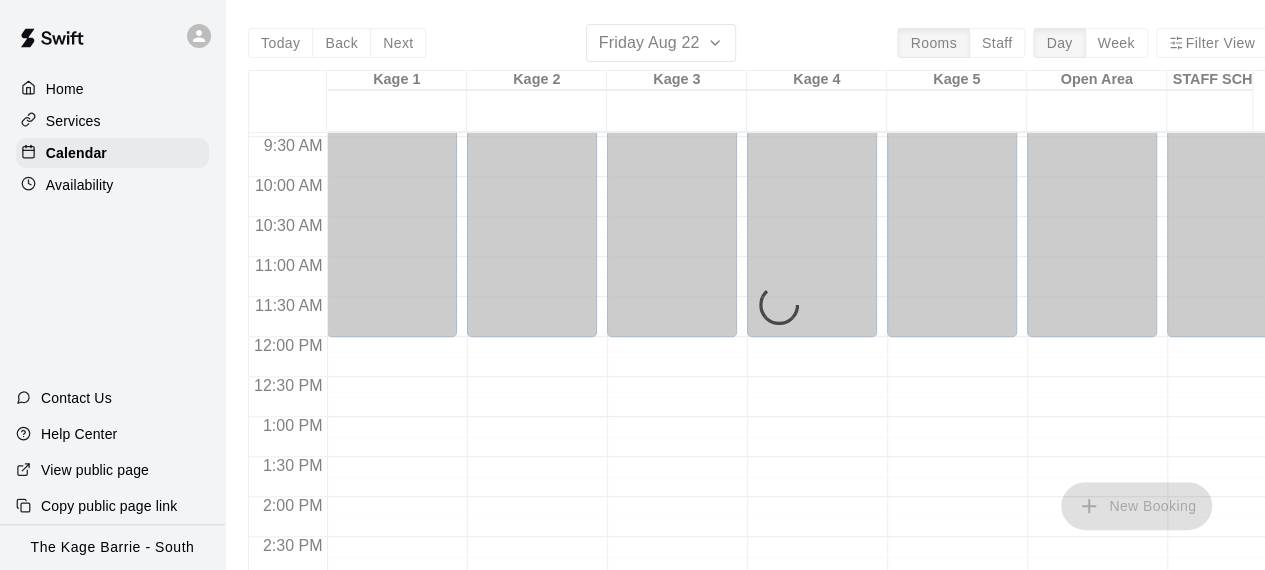 click on "12:00 AM – 12:00 PM Closed 9:00 PM – 11:59 PM Closed" at bounding box center [672, 337] 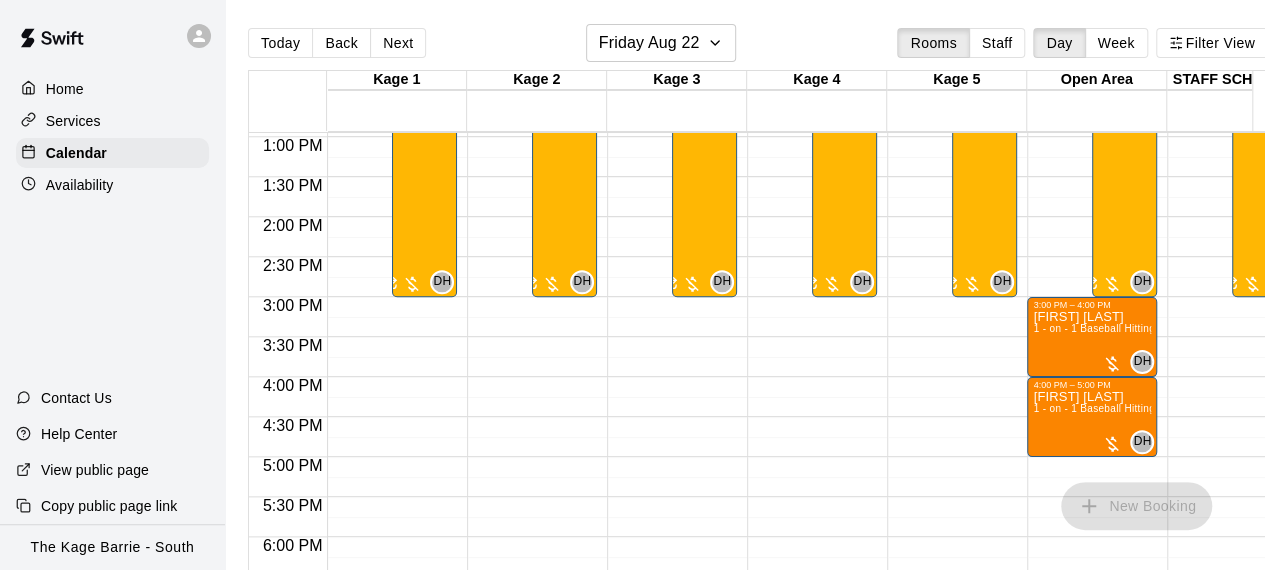 scroll, scrollTop: 996, scrollLeft: 0, axis: vertical 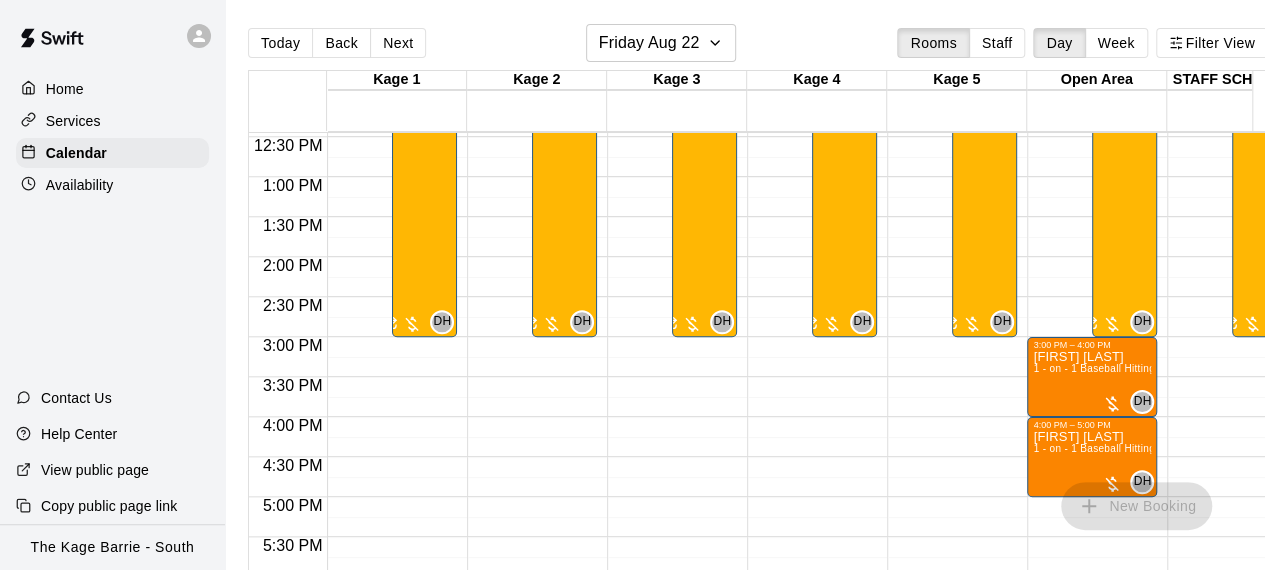 click on "12:00 AM – 12:00 PM Closed 9:00 PM – 11:59 PM Closed 9:00 AM – 3:00 PM Baseball - Tryout Prep Camp 2025 (August 18 - 22)   29/35 spots DH 0" at bounding box center (672, 97) 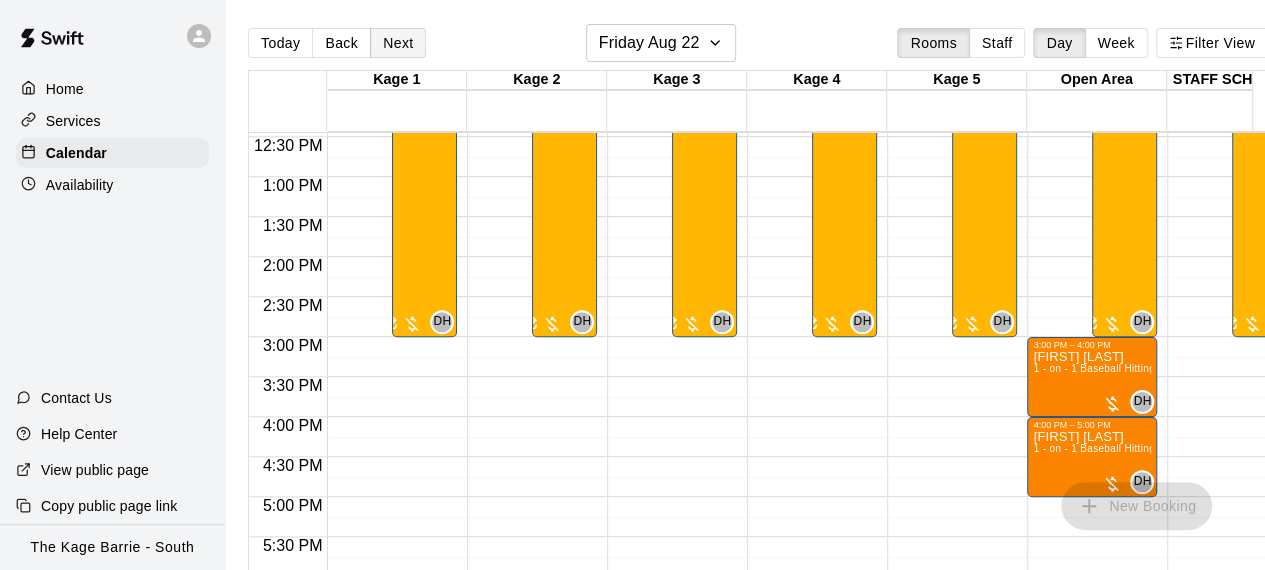 click on "Next" at bounding box center (398, 43) 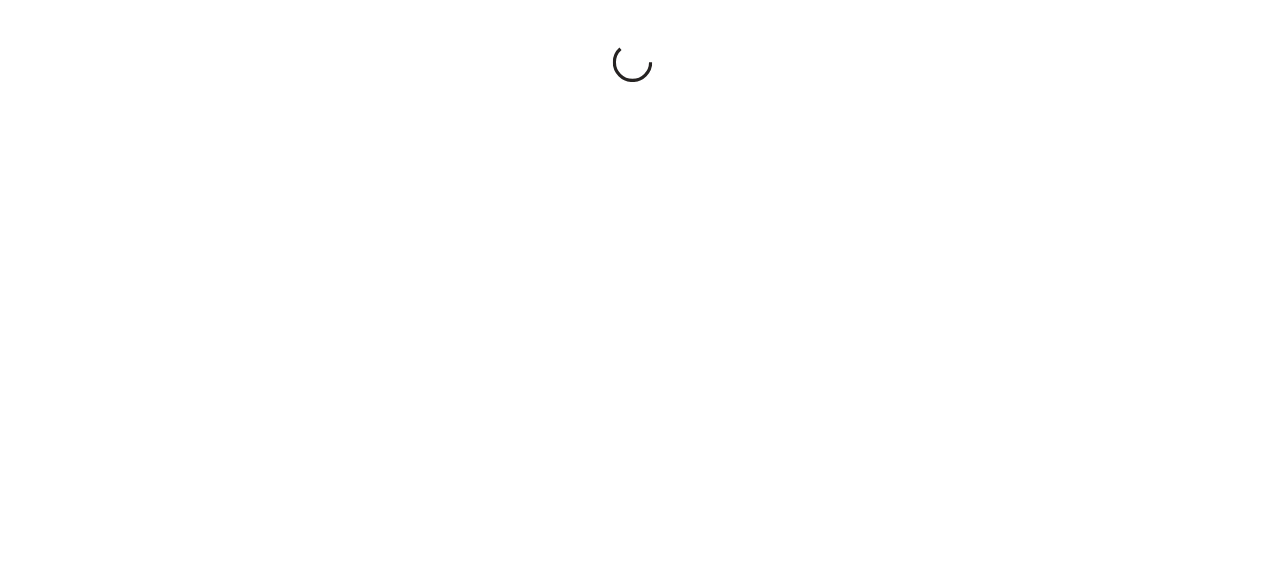 scroll, scrollTop: 0, scrollLeft: 0, axis: both 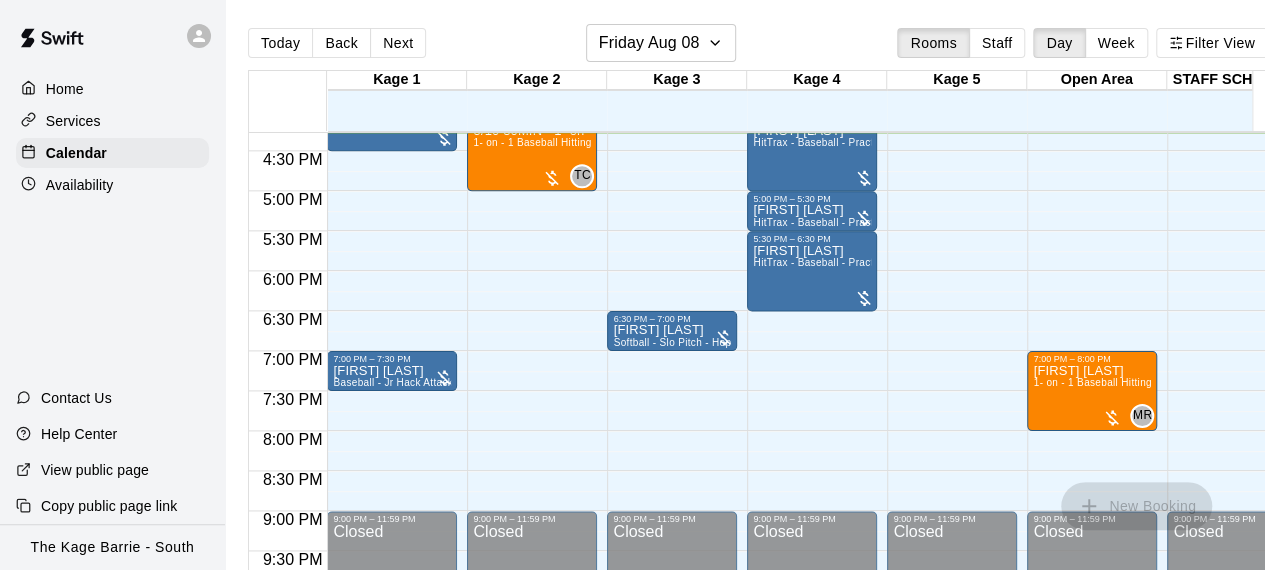 click on "12:00 AM – 12:00 PM Closed 3:00 PM – 4:00 PM 2/5 -- Logan Anderson 1 - on - 1 Baseball Pitching Clinic ZB 0 9:00 PM – 11:59 PM Closed" at bounding box center [952, -209] 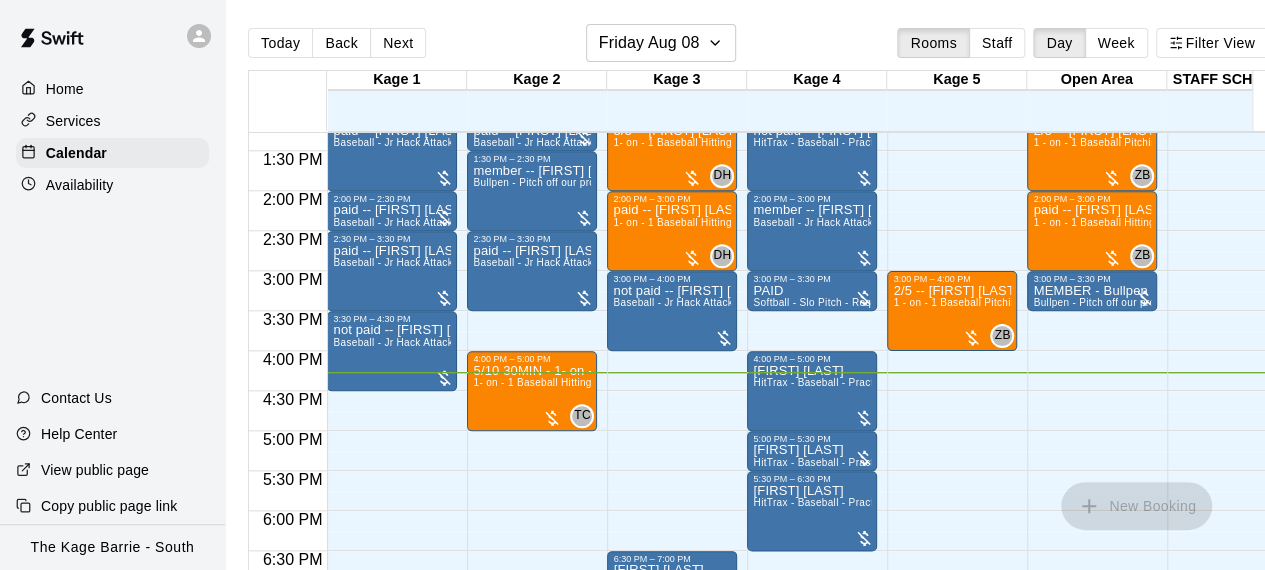 scroll, scrollTop: 982, scrollLeft: 0, axis: vertical 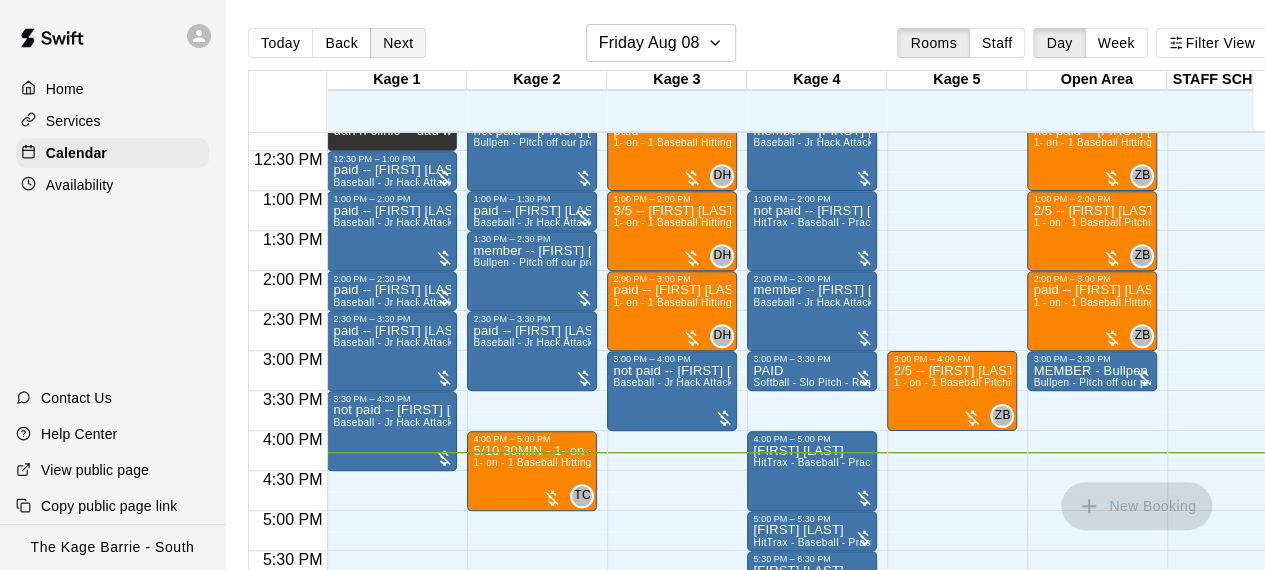 click on "Next" at bounding box center [398, 43] 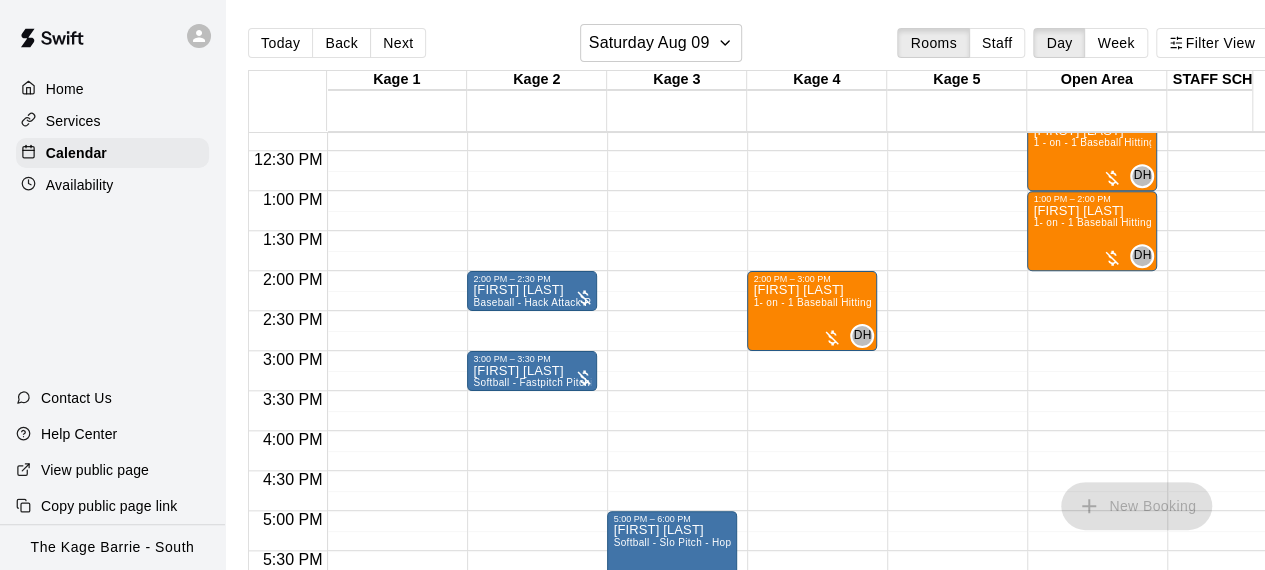 click on "12:00 AM – 10:00 AM Closed 5:00 PM – 6:00 PM Nick Eriksson Softball - Slo Pitch - Hopper Fed Pitching Machine 6:00 PM – 11:59 PM Closed" at bounding box center [672, 111] 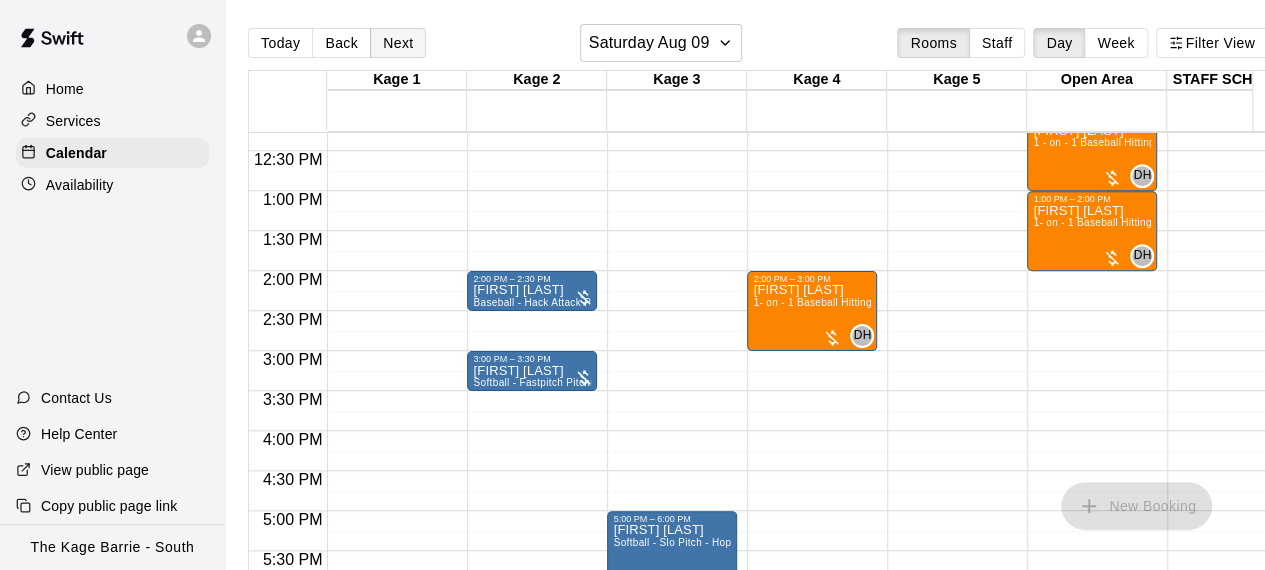 click on "Next" at bounding box center [398, 43] 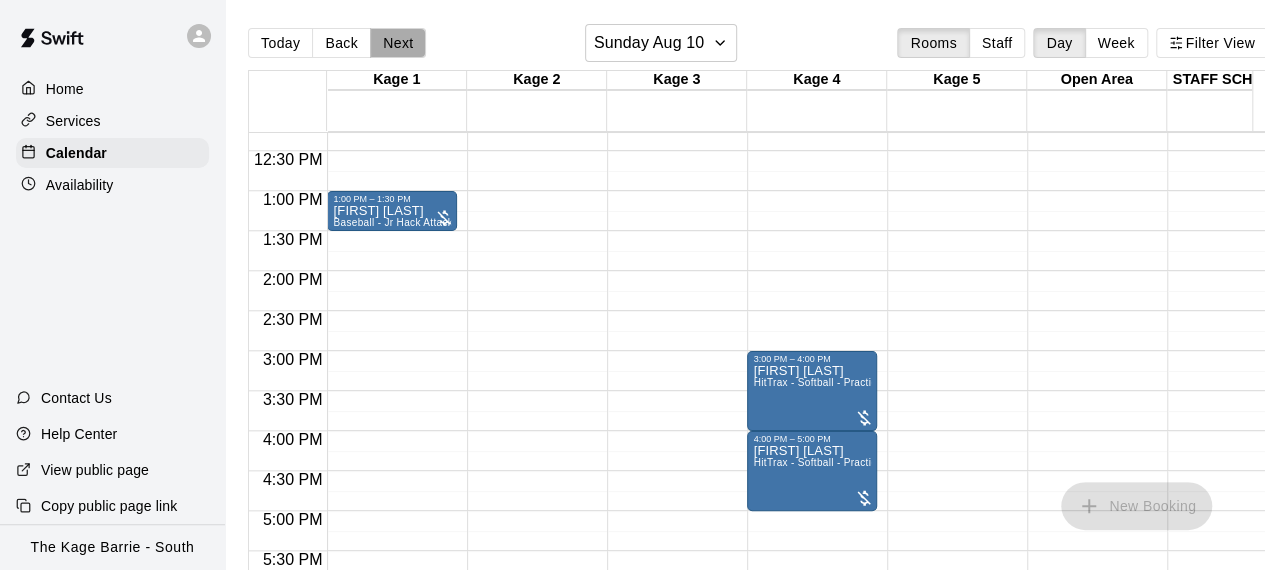 click on "Next" at bounding box center [398, 43] 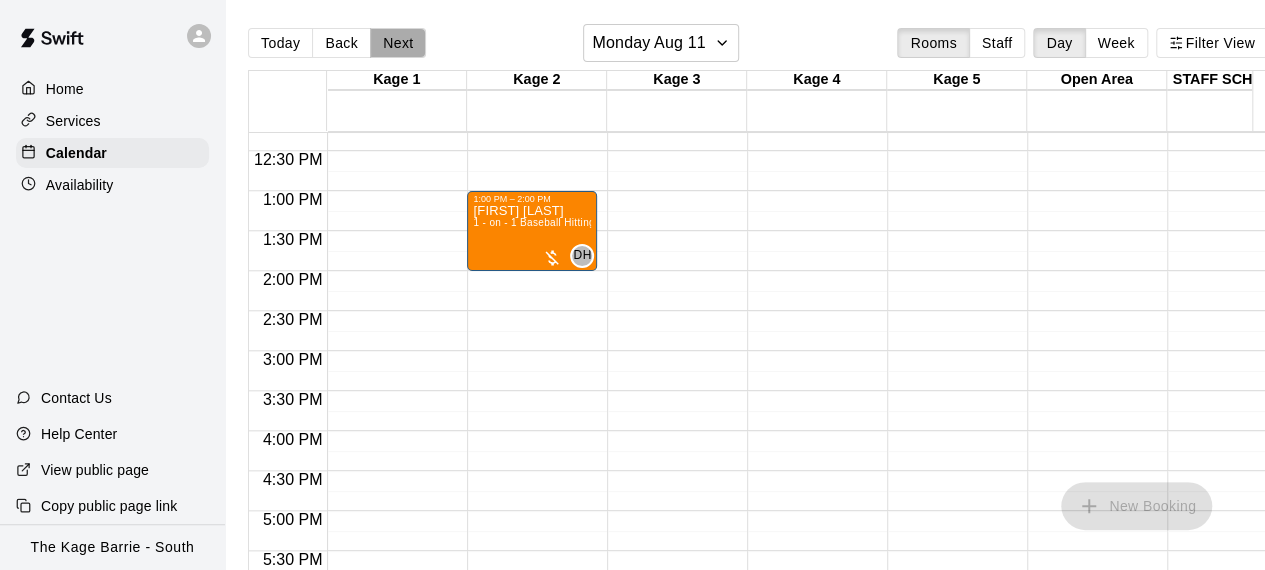 click on "Next" at bounding box center [398, 43] 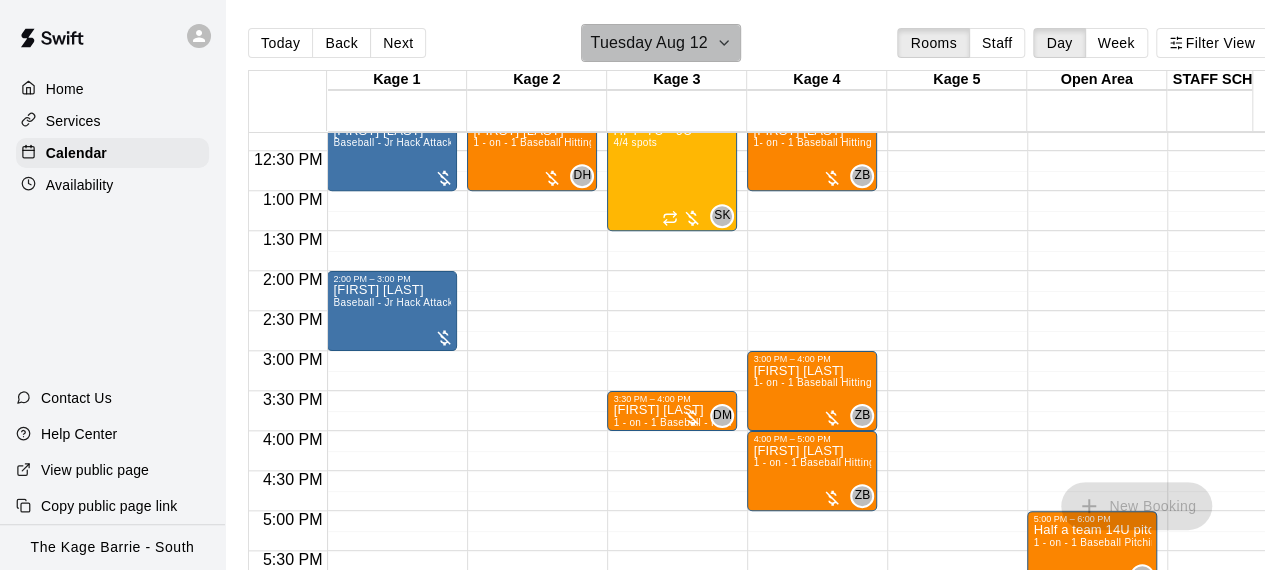 click 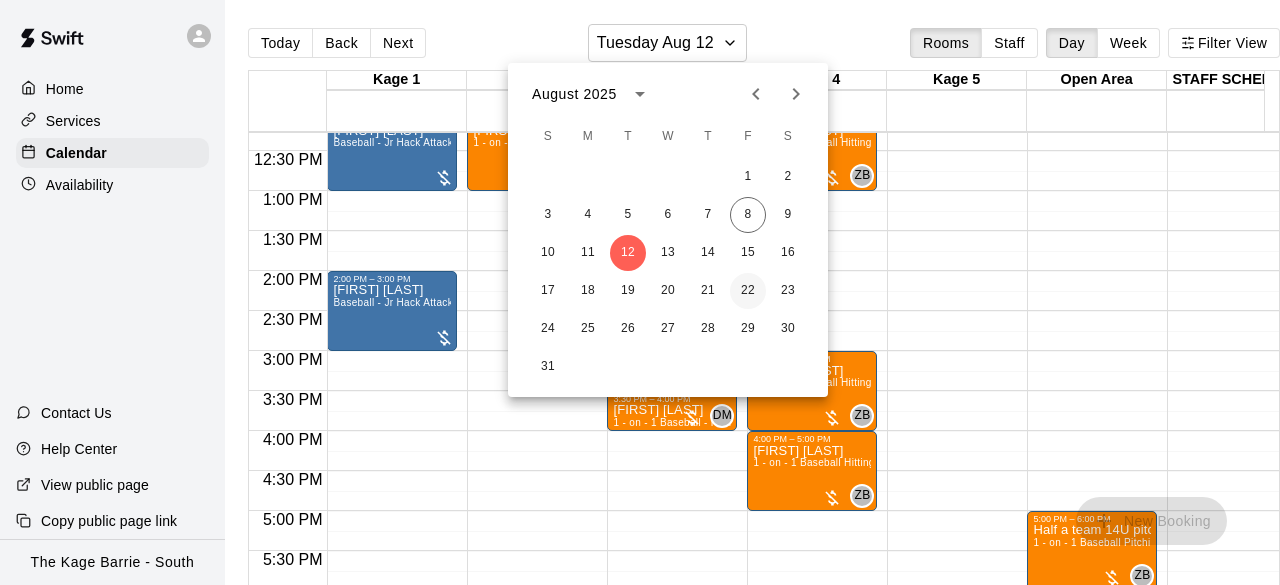 click on "22" at bounding box center [748, 291] 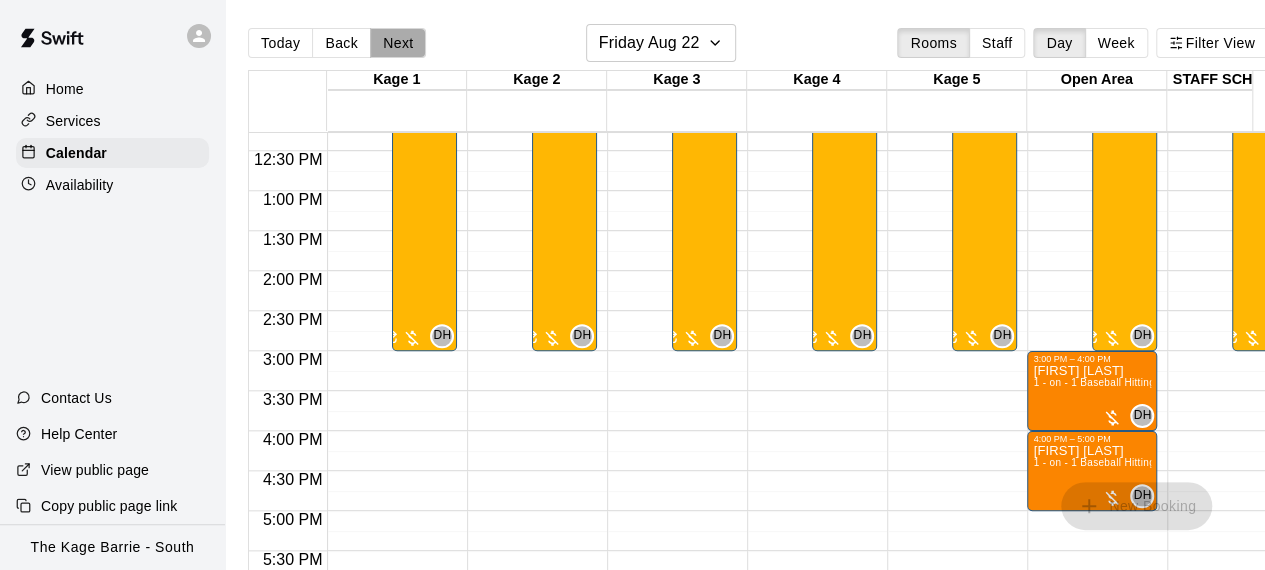 click on "Next" at bounding box center (398, 43) 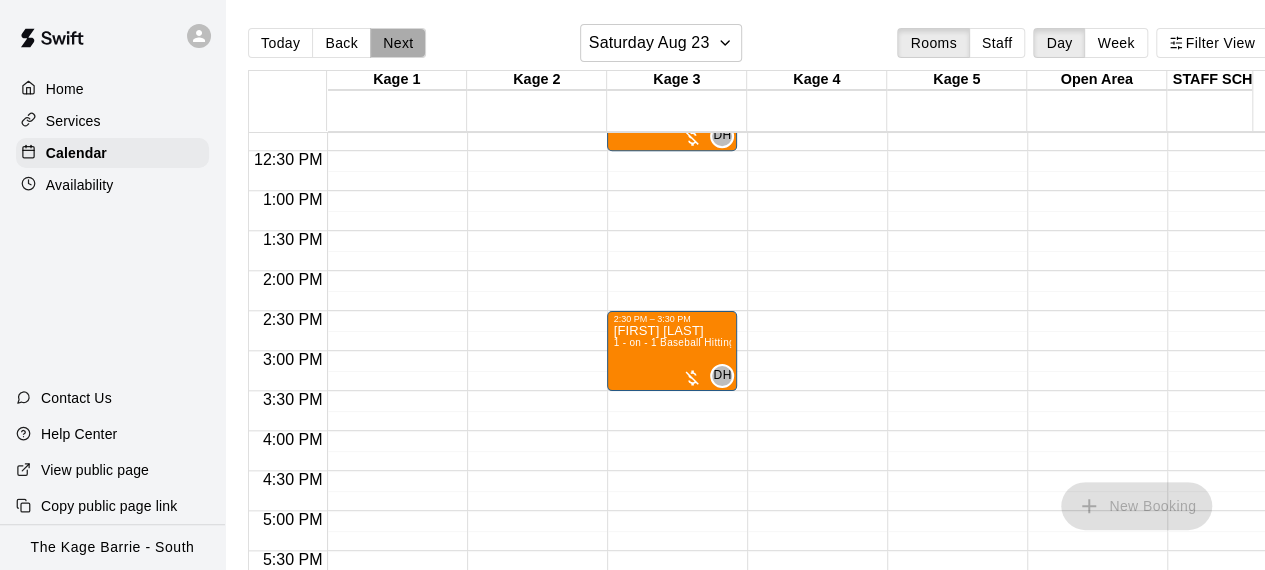click on "Next" at bounding box center (398, 43) 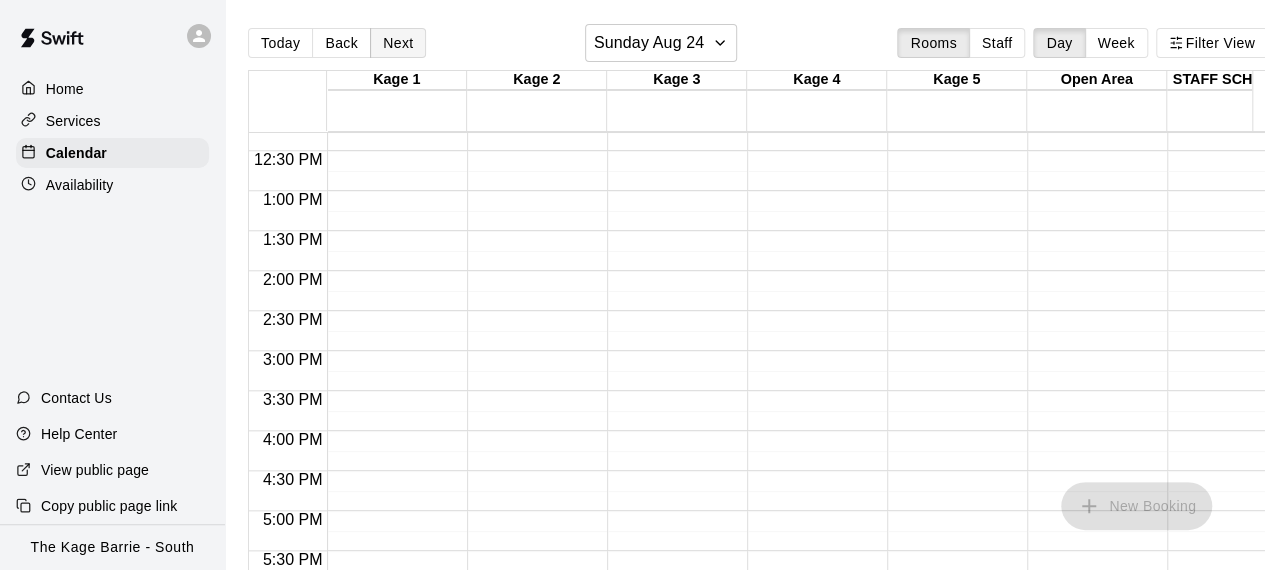 type 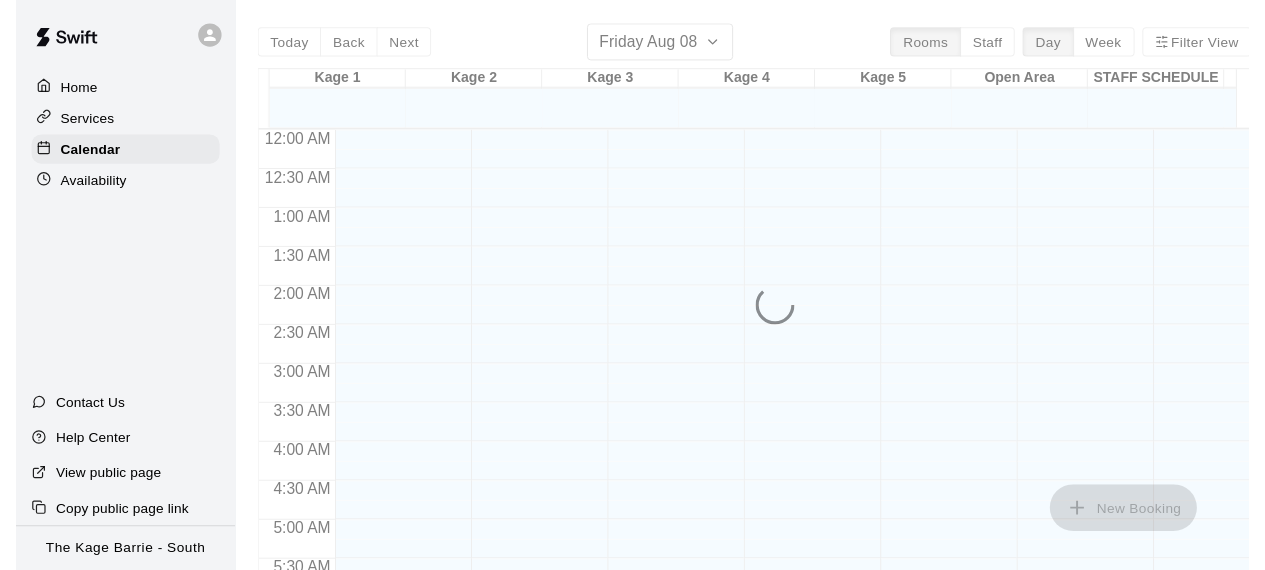 scroll, scrollTop: 0, scrollLeft: 0, axis: both 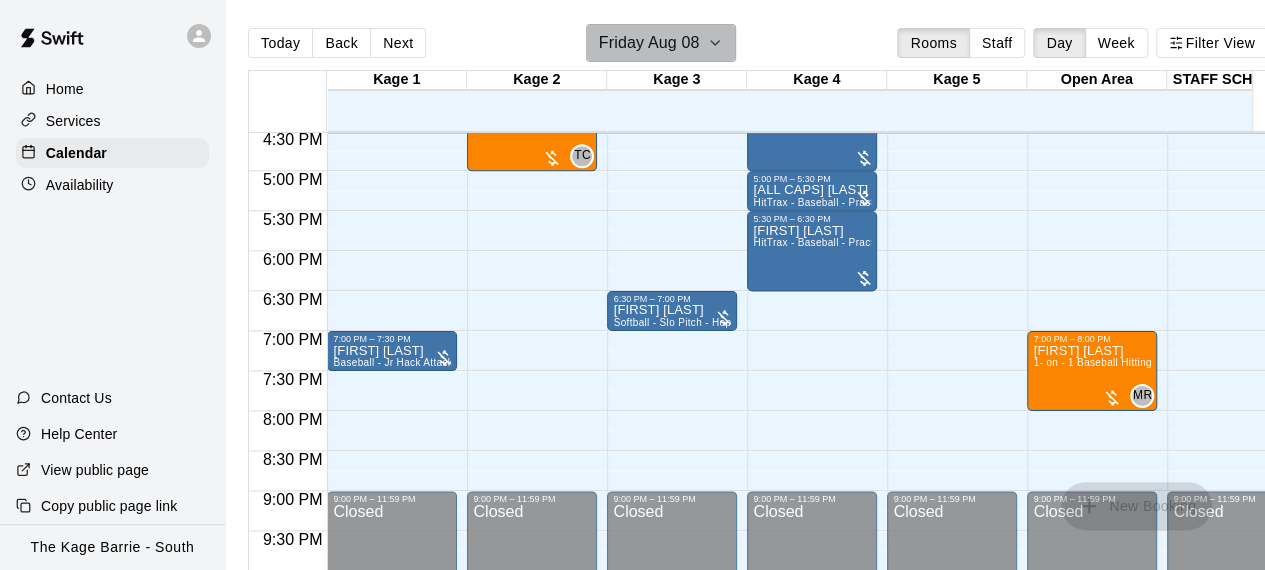 click 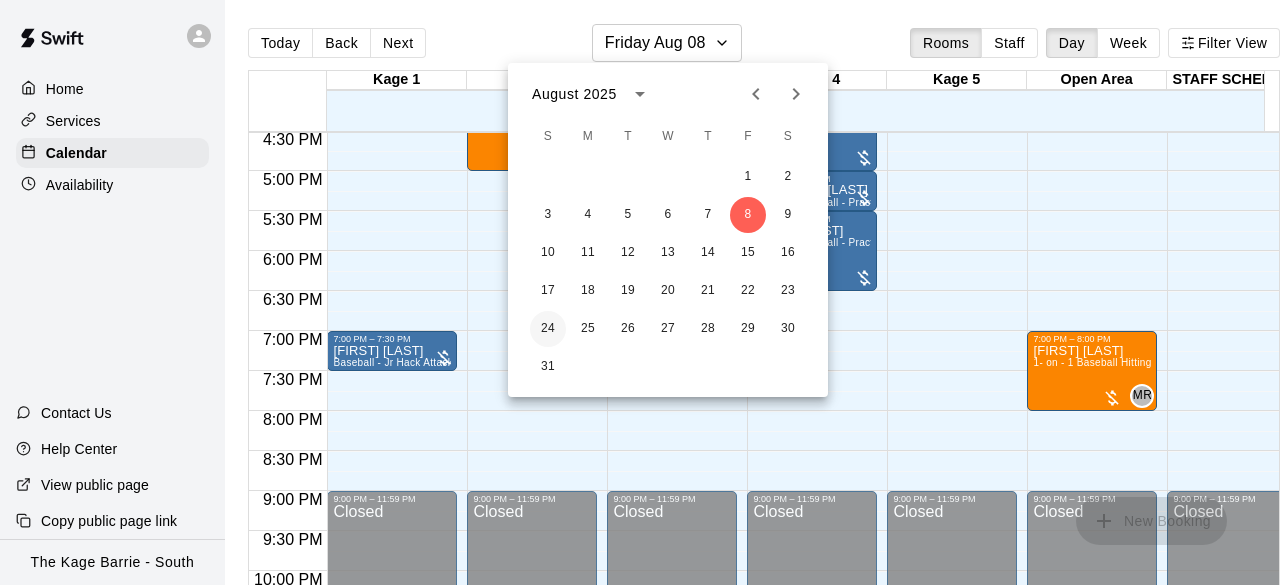 click on "24" at bounding box center (548, 329) 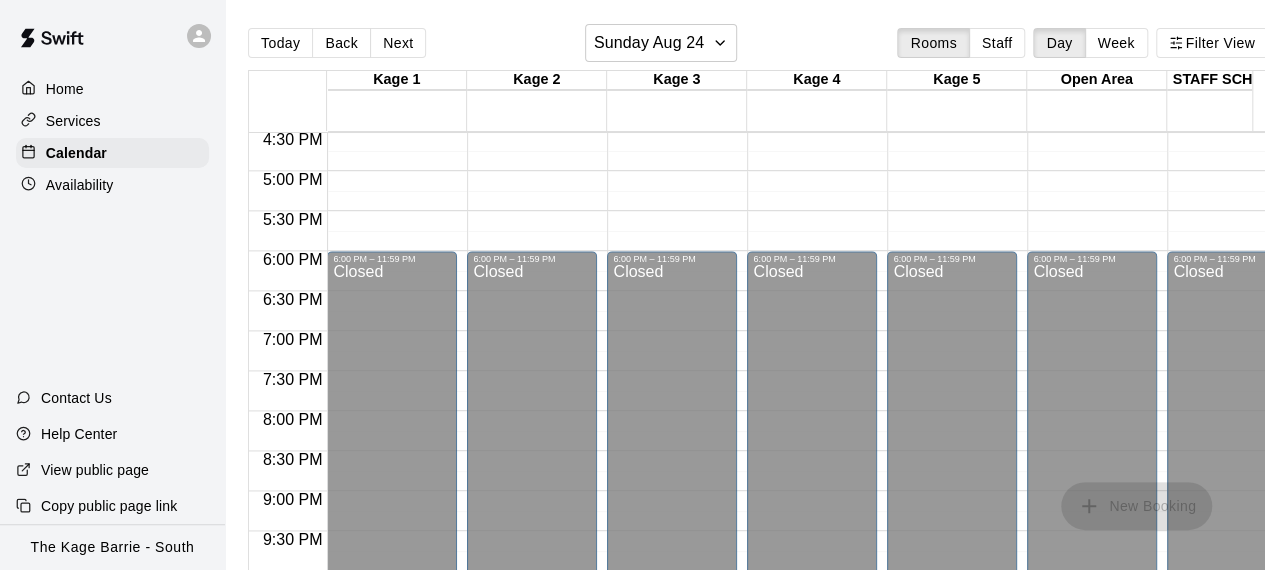 click on "12:00 AM – 10:00 AM Closed 6:00 PM – 11:59 PM Closed" at bounding box center (812, -229) 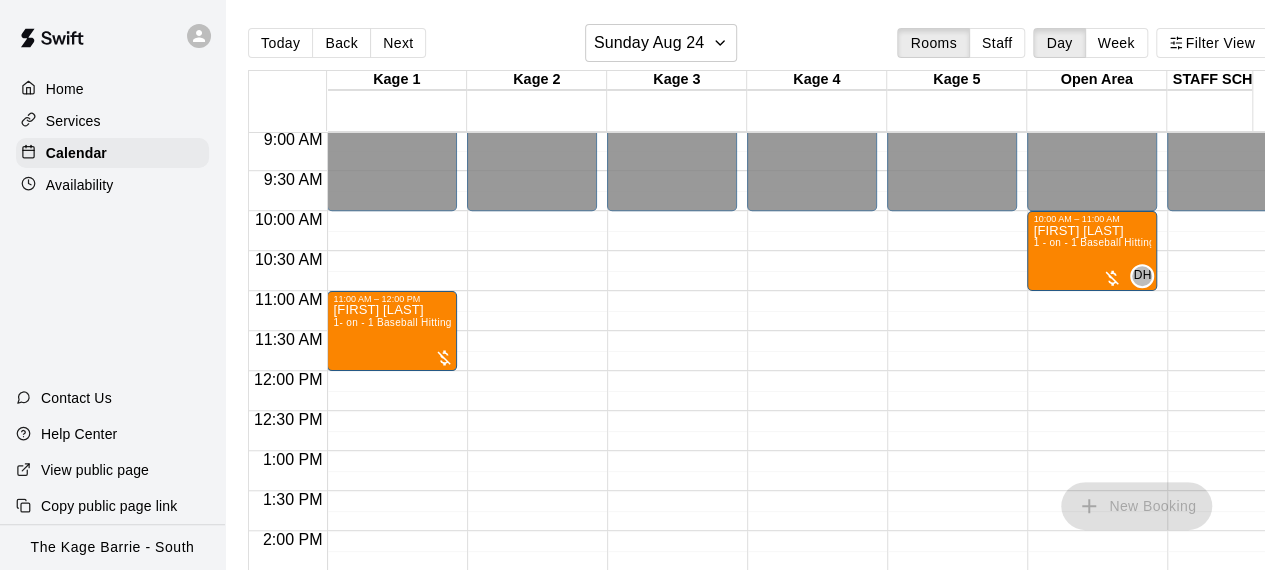 scroll, scrollTop: 722, scrollLeft: 40, axis: both 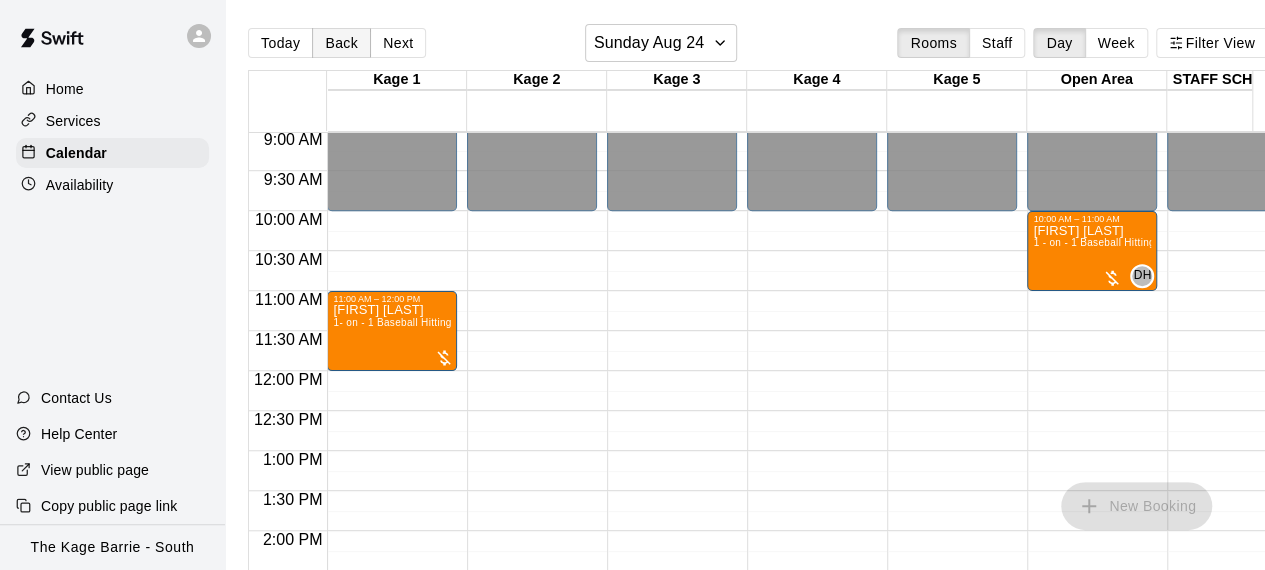 click on "Back" at bounding box center (341, 43) 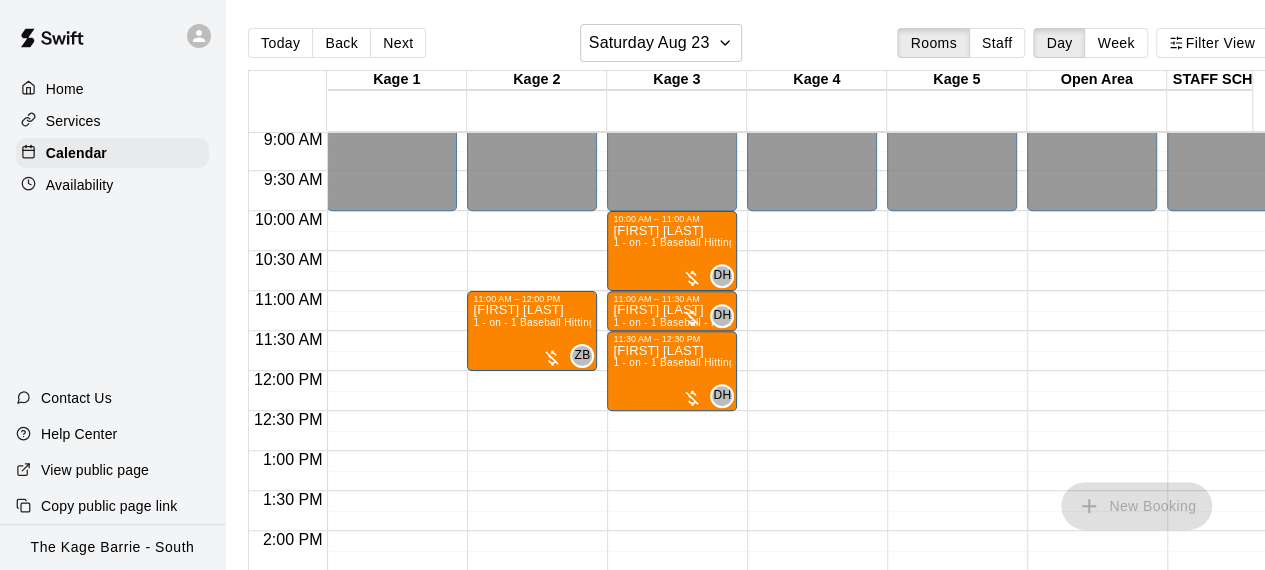 click on "Back" at bounding box center (341, 43) 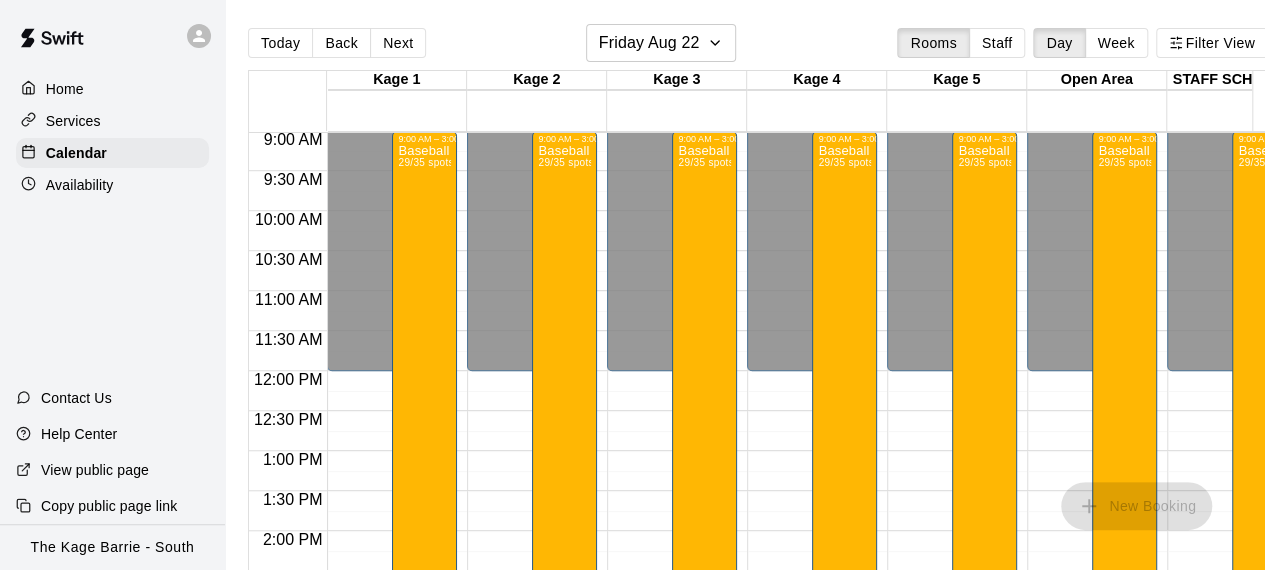 click on "Back" at bounding box center [341, 43] 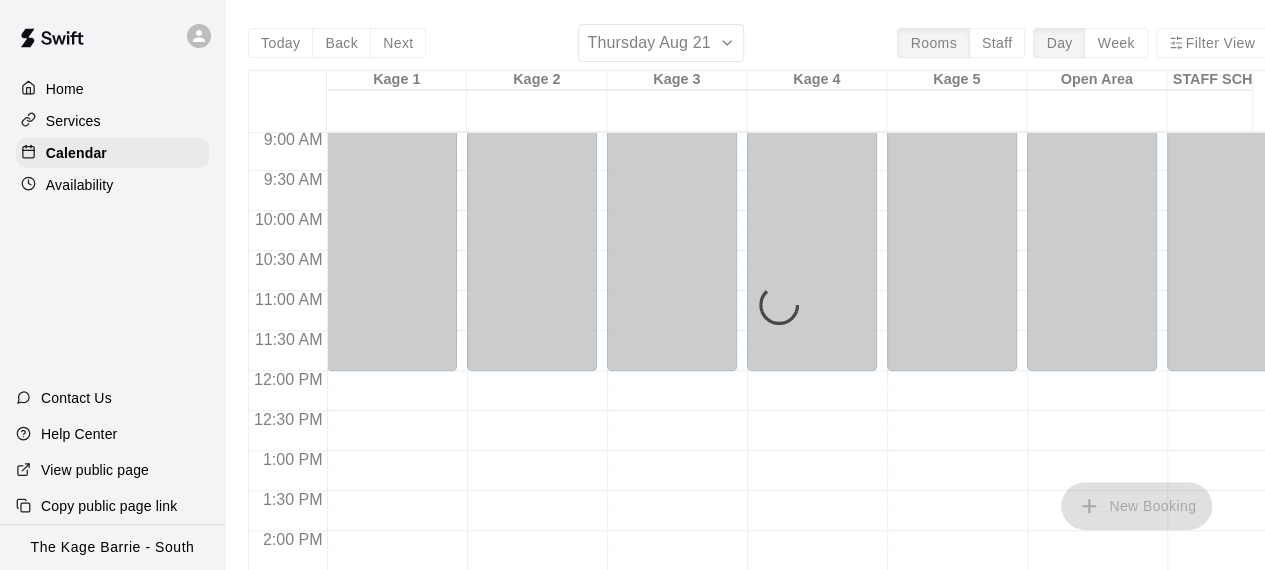 click on "Today Back Next Thursday Aug 21 Rooms Staff Day Week Filter View Kage 1  21 Thu Kage 2 21 Thu Kage 3 21 Thu Kage 4 21 Thu Kage 5 21 Thu Open Area 21 Thu STAFF SCHEDULE 21 Thu Kage 6 21 Thu Gym 21 Thu Gym 2 21 Thu 12:00 AM 12:30 AM 1:00 AM 1:30 AM 2:00 AM 2:30 AM 3:00 AM 3:30 AM 4:00 AM 4:30 AM 5:00 AM 5:30 AM 6:00 AM 6:30 AM 7:00 AM 7:30 AM 8:00 AM 8:30 AM 9:00 AM 9:30 AM 10:00 AM 10:30 AM 11:00 AM 11:30 AM 12:00 PM 12:30 PM 1:00 PM 1:30 PM 2:00 PM 2:30 PM 3:00 PM 3:30 PM 4:00 PM 4:30 PM 5:00 PM 5:30 PM 6:00 PM 6:30 PM 7:00 PM 7:30 PM 8:00 PM 8:30 PM 9:00 PM 9:30 PM 10:00 PM 10:30 PM 11:00 PM 11:30 PM 12:00 AM – 12:00 PM Closed 9:00 PM – 11:59 PM Closed 12:00 AM – 12:00 PM Closed 9:00 PM – 11:59 PM Closed 12:00 AM – 12:00 PM Closed 9:00 PM – 11:59 PM Closed 12:00 AM – 12:00 PM Closed 9:00 PM – 11:59 PM Closed 12:00 AM – 12:00 PM Closed 9:00 PM – 11:59 PM Closed 12:00 AM – 12:00 PM Closed 9:00 PM – 11:59 PM Closed 12:00 AM – 12:00 PM Closed 9:00 PM – 11:59 PM Closed Closed Closed" at bounding box center (758, 309) 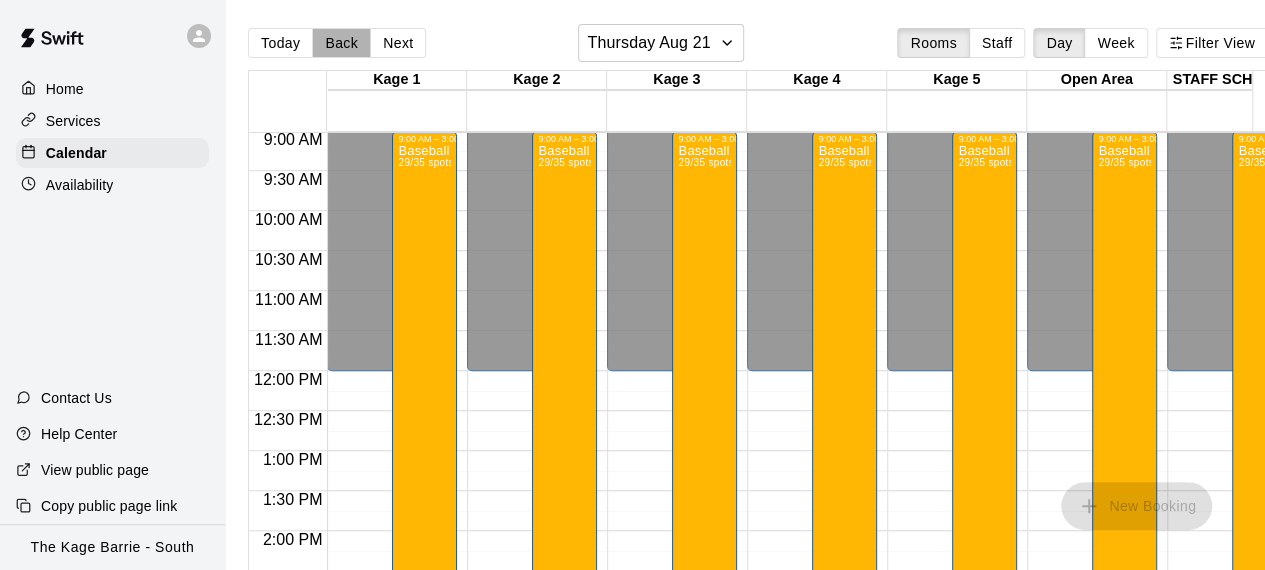 click on "Back" at bounding box center [341, 43] 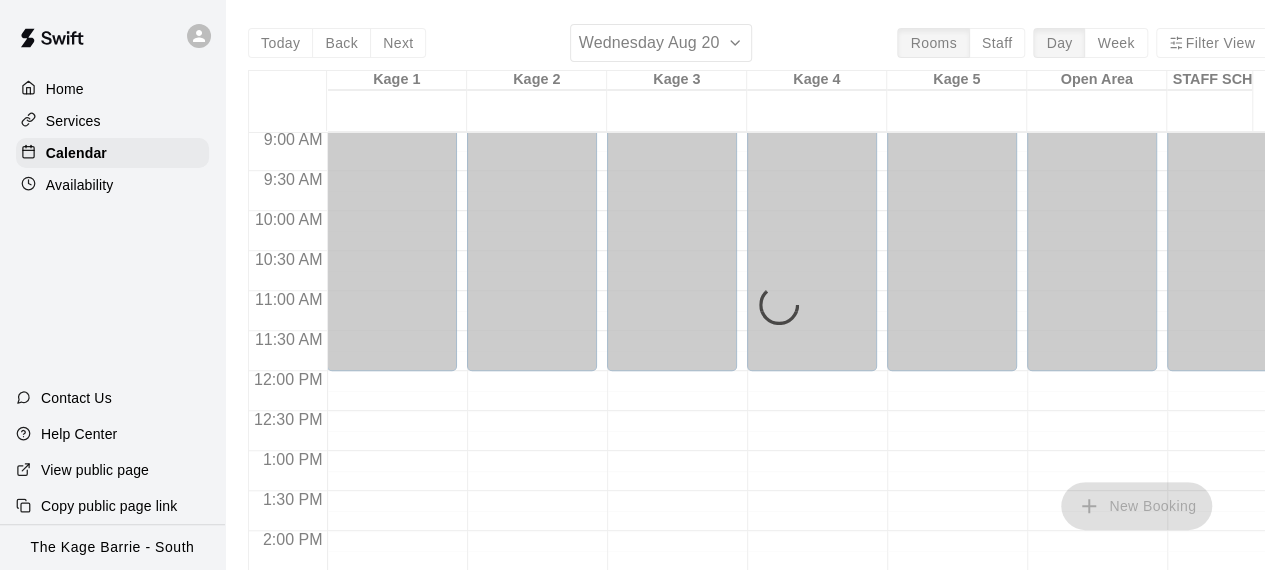 click on "Today Back Next Wednesday Aug 20 Rooms Staff Day Week Filter View Kage 1  20 Wed Kage 2 20 Wed Kage 3 20 Wed Kage 4 20 Wed Kage 5 20 Wed Open Area 20 Wed STAFF SCHEDULE 20 Wed Kage 6 20 Wed Gym 20 Wed Gym 2 20 Wed 12:00 AM 12:30 AM 1:00 AM 1:30 AM 2:00 AM 2:30 AM 3:00 AM 3:30 AM 4:00 AM 4:30 AM 5:00 AM 5:30 AM 6:00 AM 6:30 AM 7:00 AM 7:30 AM 8:00 AM 8:30 AM 9:00 AM 9:30 AM 10:00 AM 10:30 AM 11:00 AM 11:30 AM 12:00 PM 12:30 PM 1:00 PM 1:30 PM 2:00 PM 2:30 PM 3:00 PM 3:30 PM 4:00 PM 4:30 PM 5:00 PM 5:30 PM 6:00 PM 6:30 PM 7:00 PM 7:30 PM 8:00 PM 8:30 PM 9:00 PM 9:30 PM 10:00 PM 10:30 PM 11:00 PM 11:30 PM 12:00 AM – 12:00 PM Closed 9:00 PM – 11:59 PM Closed 12:00 AM – 12:00 PM Closed 9:00 PM – 11:59 PM Closed 12:00 AM – 12:00 PM Closed 9:00 PM – 11:59 PM Closed 12:00 AM – 12:00 PM Closed 9:00 PM – 11:59 PM Closed 12:00 AM – 12:00 PM Closed 9:00 PM – 11:59 PM Closed 12:00 AM – 12:00 PM Closed 9:00 PM – 11:59 PM Closed 12:00 AM – 12:00 PM Closed 9:00 PM – 11:59 PM Closed Closed Closed" at bounding box center (758, 309) 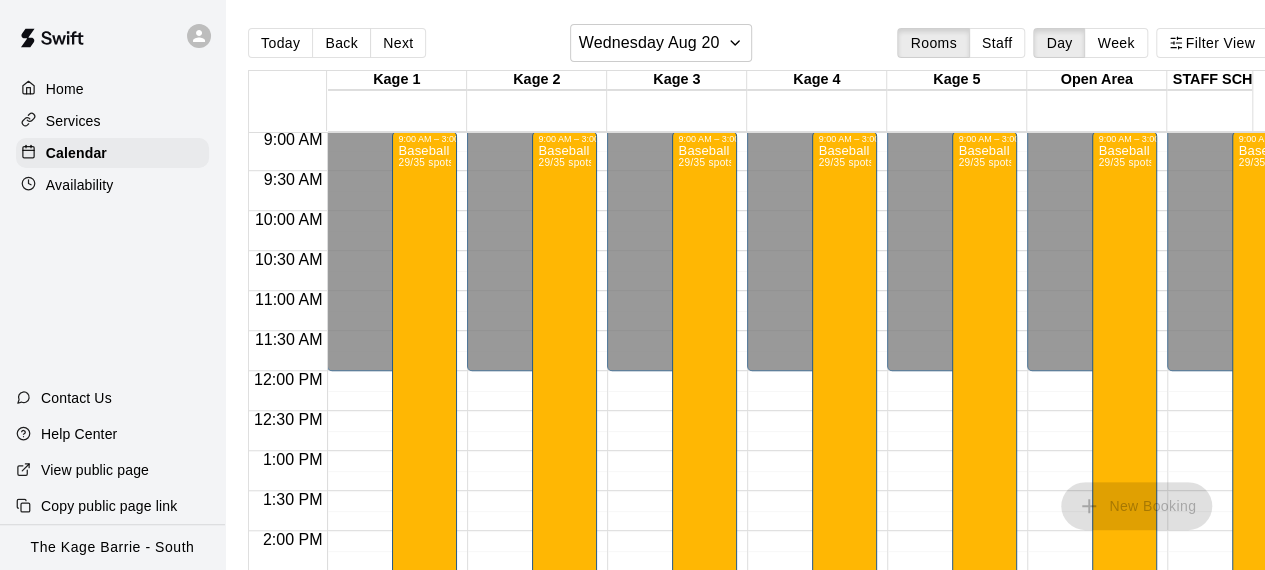 click on "Back" at bounding box center (341, 43) 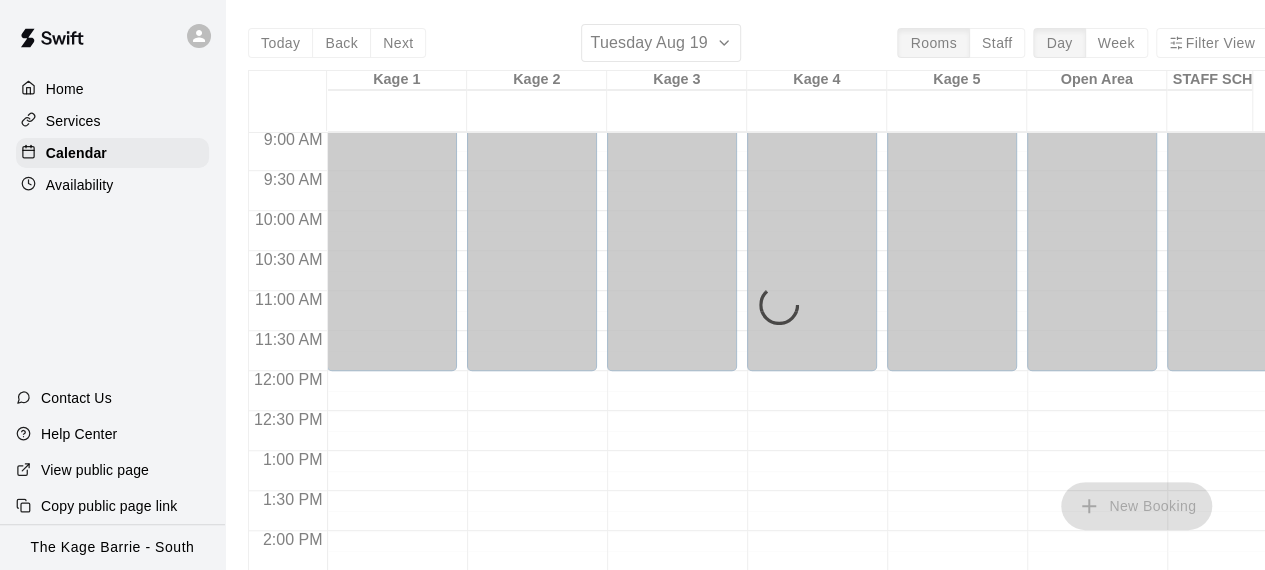 click on "Today Back Next Tuesday Aug 19 Rooms Staff Day Week Filter View Kage 1  19 Tue Kage 2 19 Tue Kage 3 19 Tue Kage 4 19 Tue Kage 5 19 Tue Open Area 19 Tue STAFF SCHEDULE 19 Tue Kage 6 19 Tue Gym 19 Tue Gym 2 19 Tue 12:00 AM 12:30 AM 1:00 AM 1:30 AM 2:00 AM 2:30 AM 3:00 AM 3:30 AM 4:00 AM 4:30 AM 5:00 AM 5:30 AM 6:00 AM 6:30 AM 7:00 AM 7:30 AM 8:00 AM 8:30 AM 9:00 AM 9:30 AM 10:00 AM 10:30 AM 11:00 AM 11:30 AM 12:00 PM 12:30 PM 1:00 PM 1:30 PM 2:00 PM 2:30 PM 3:00 PM 3:30 PM 4:00 PM 4:30 PM 5:00 PM 5:30 PM 6:00 PM 6:30 PM 7:00 PM 7:30 PM 8:00 PM 8:30 PM 9:00 PM 9:30 PM 10:00 PM 10:30 PM 11:00 PM 11:30 PM 12:00 AM – 12:00 PM Closed 9:00 PM – 11:59 PM Closed 12:00 AM – 12:00 PM Closed 9:00 PM – 11:59 PM Closed 12:00 AM – 12:00 PM Closed 9:00 PM – 11:59 PM Closed 12:00 AM – 12:00 PM Closed 9:00 PM – 11:59 PM Closed 12:00 AM – 12:00 PM Closed 9:00 PM – 11:59 PM Closed 12:00 AM – 12:00 PM Closed 9:00 PM – 11:59 PM Closed 12:00 AM – 12:00 PM Closed 9:00 PM – 11:59 PM Closed Closed Closed" at bounding box center [758, 309] 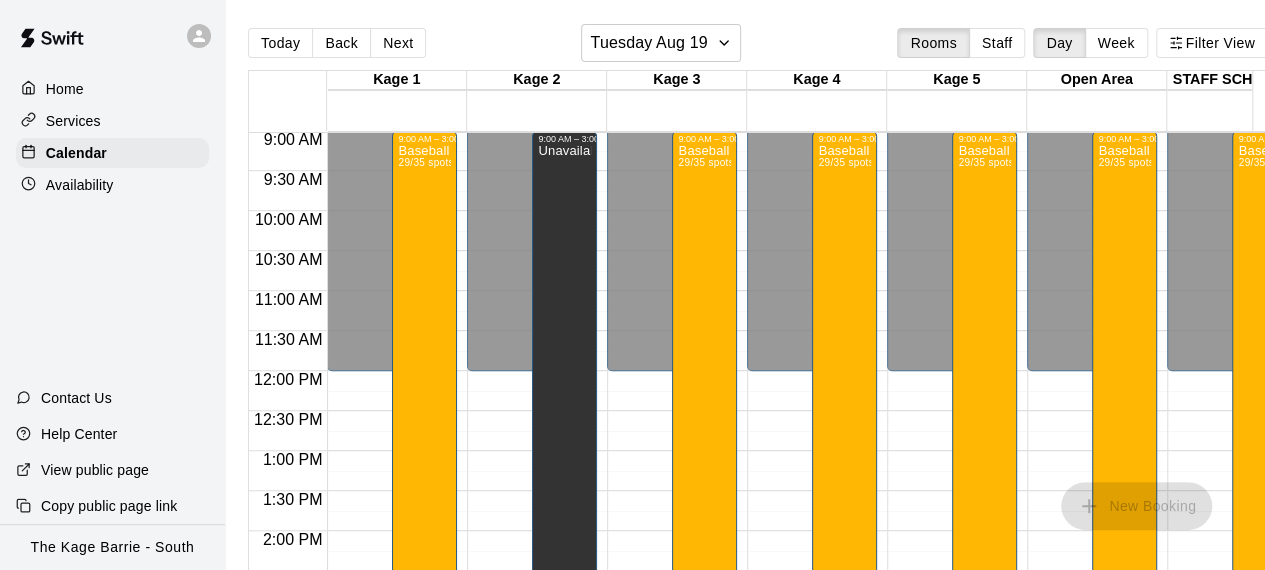 click on "Back" at bounding box center (341, 43) 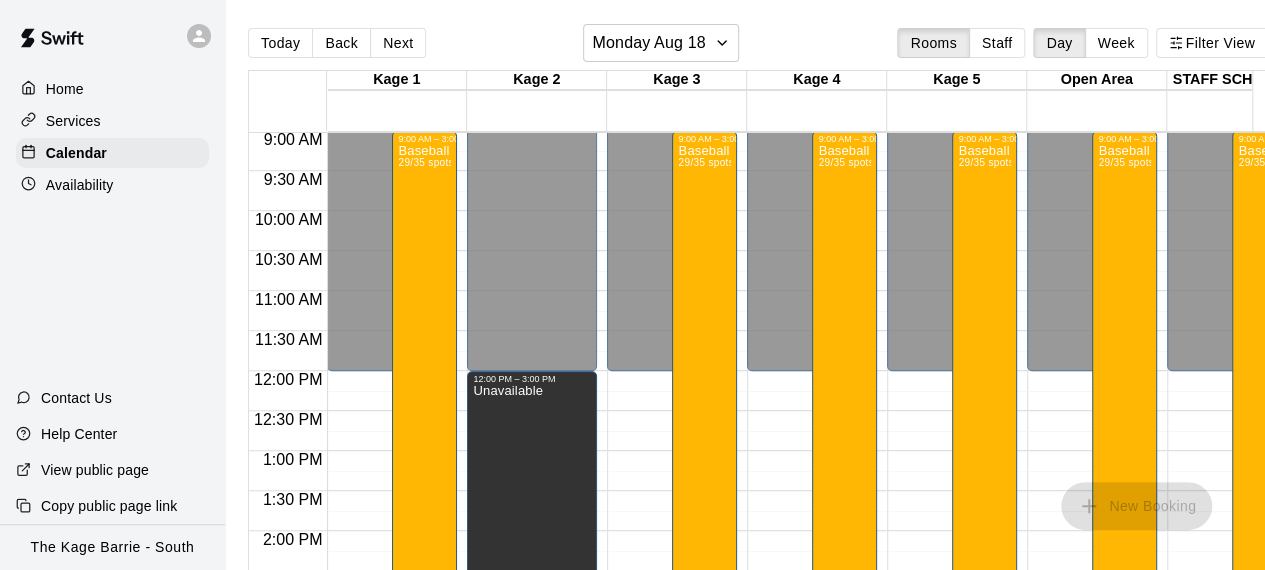 click at bounding box center (397, 401) 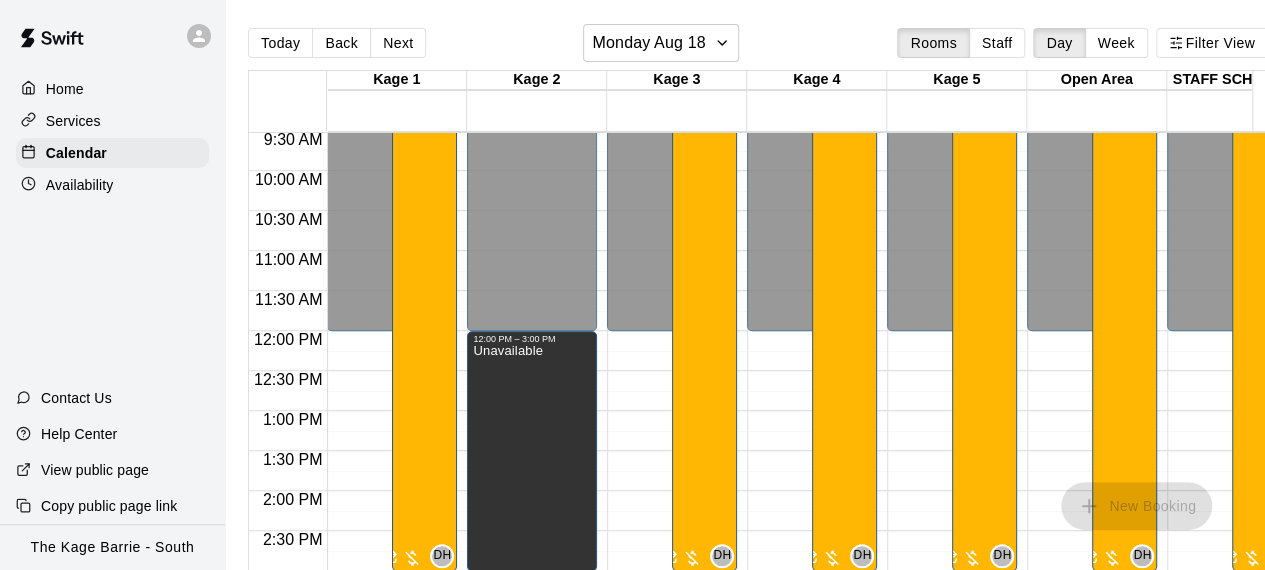 scroll, scrollTop: 1082, scrollLeft: 0, axis: vertical 